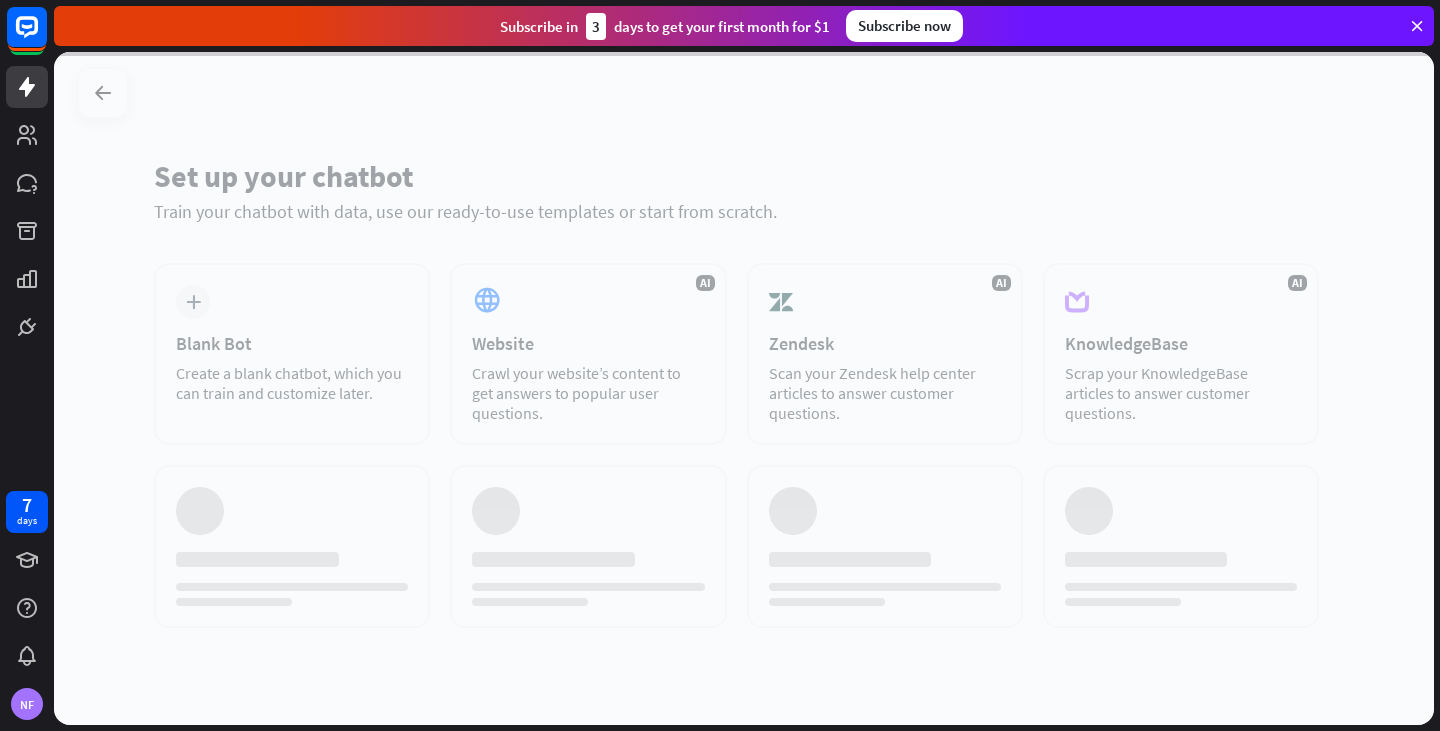scroll, scrollTop: 0, scrollLeft: 0, axis: both 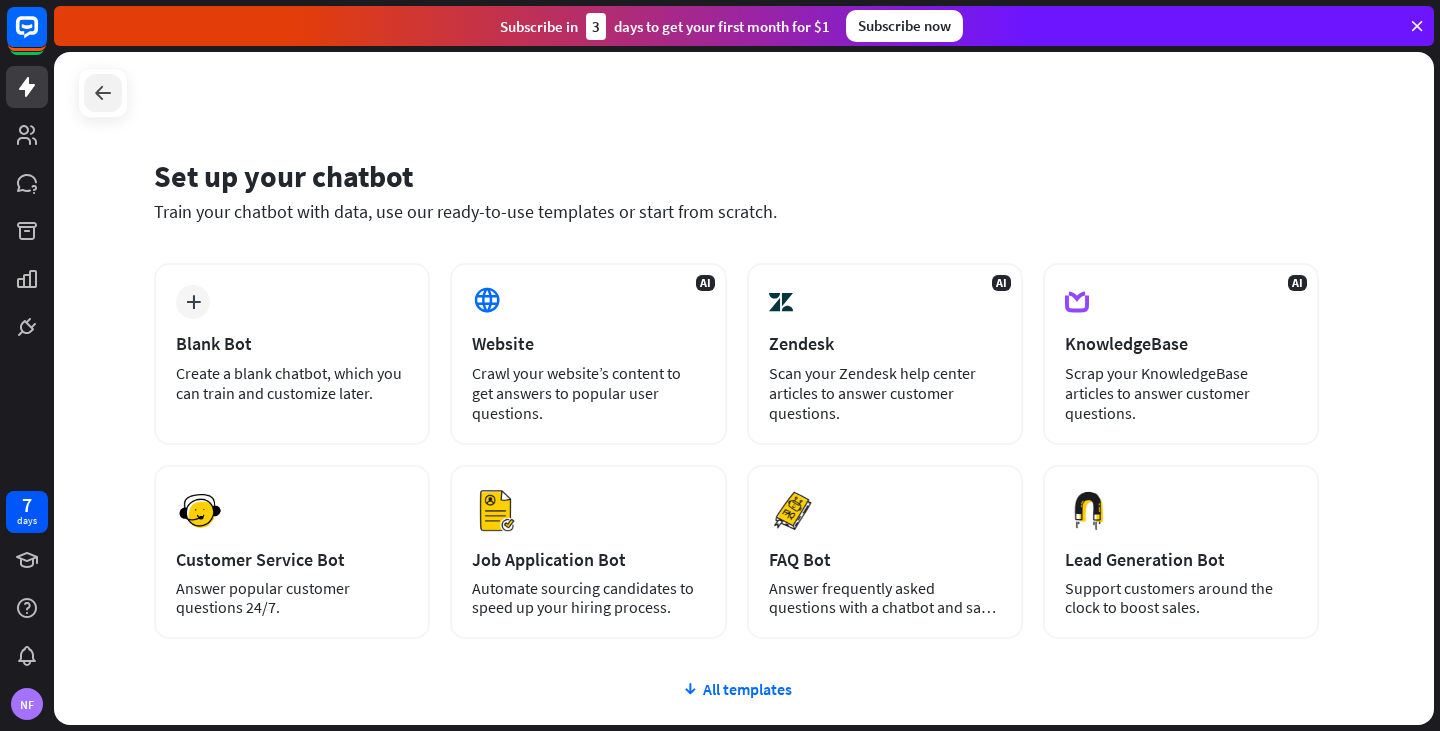 click at bounding box center (103, 93) 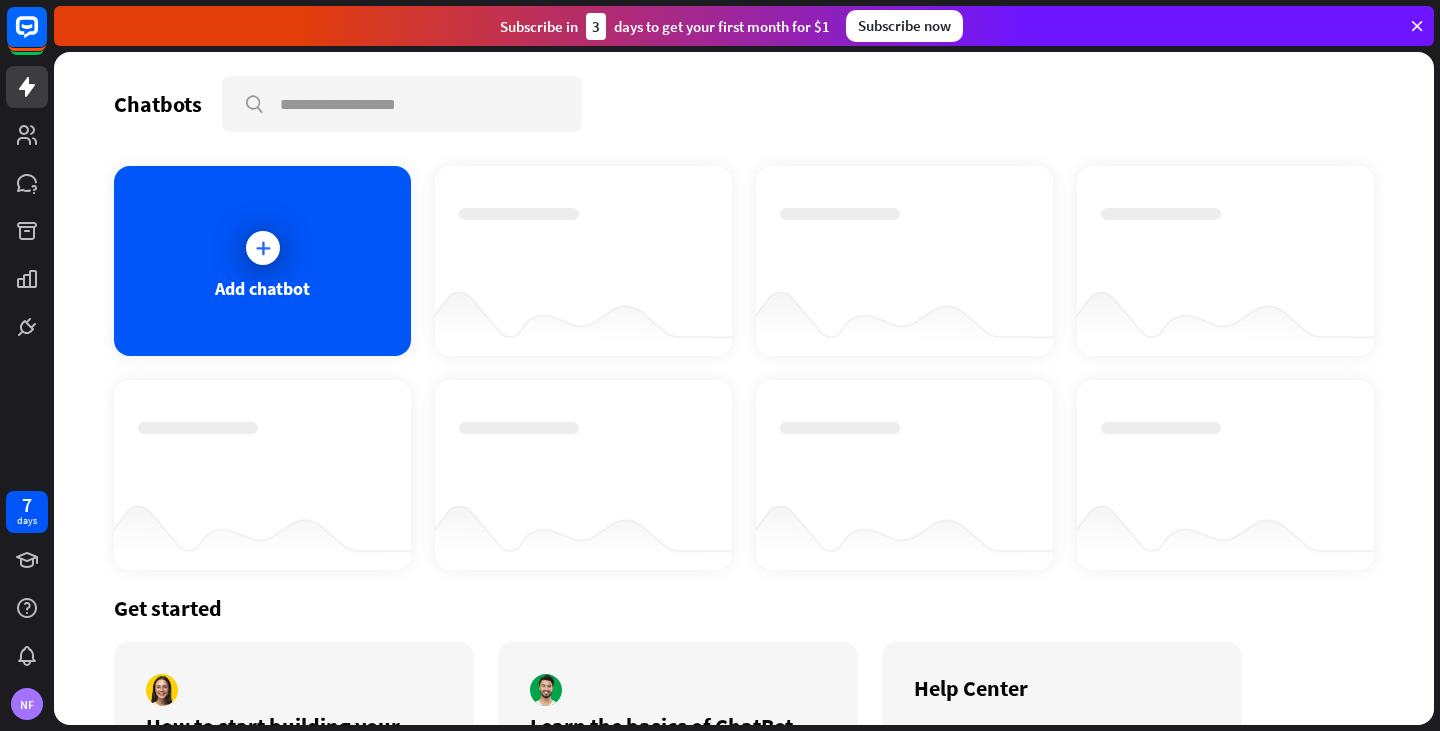 click on "Subscribe [DATE]
to get your first month for $1
Subscribe now" at bounding box center [744, 26] 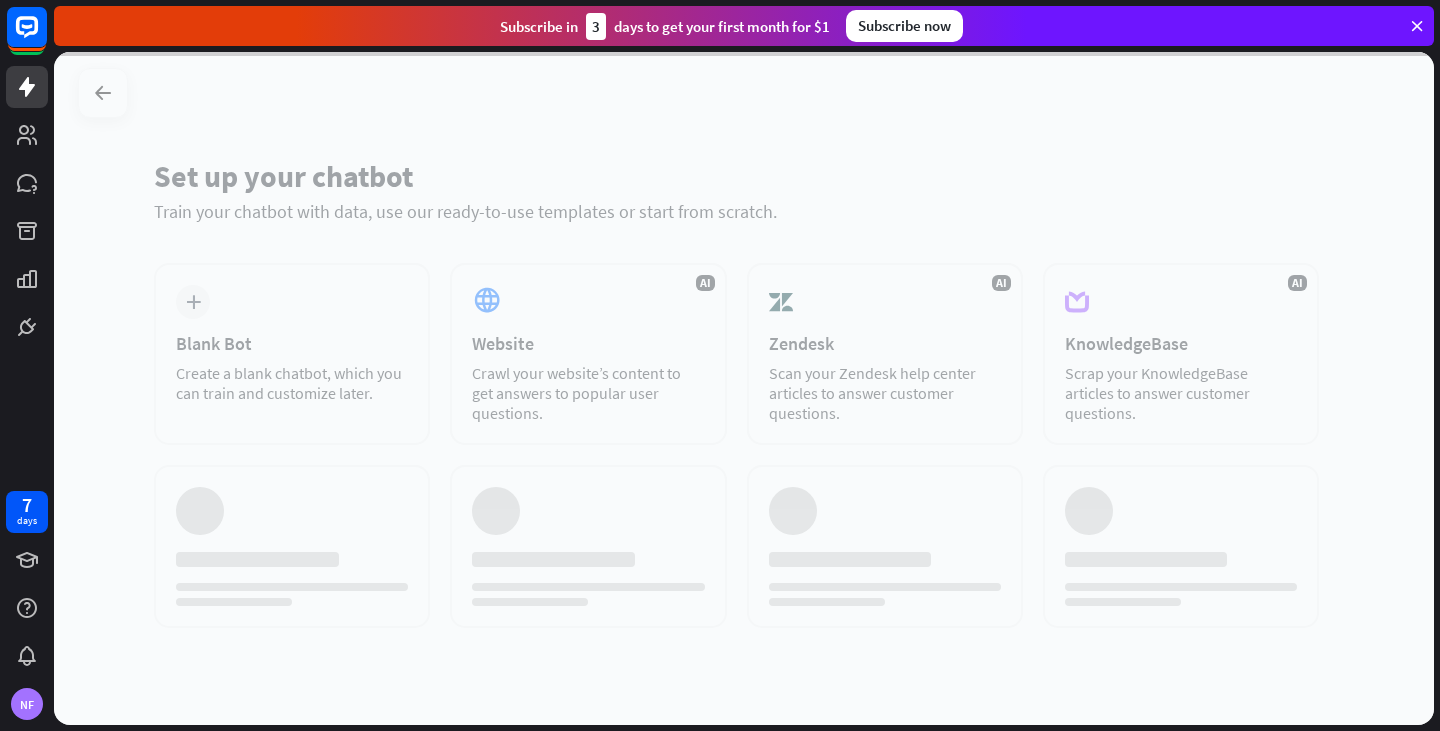 scroll, scrollTop: 0, scrollLeft: 0, axis: both 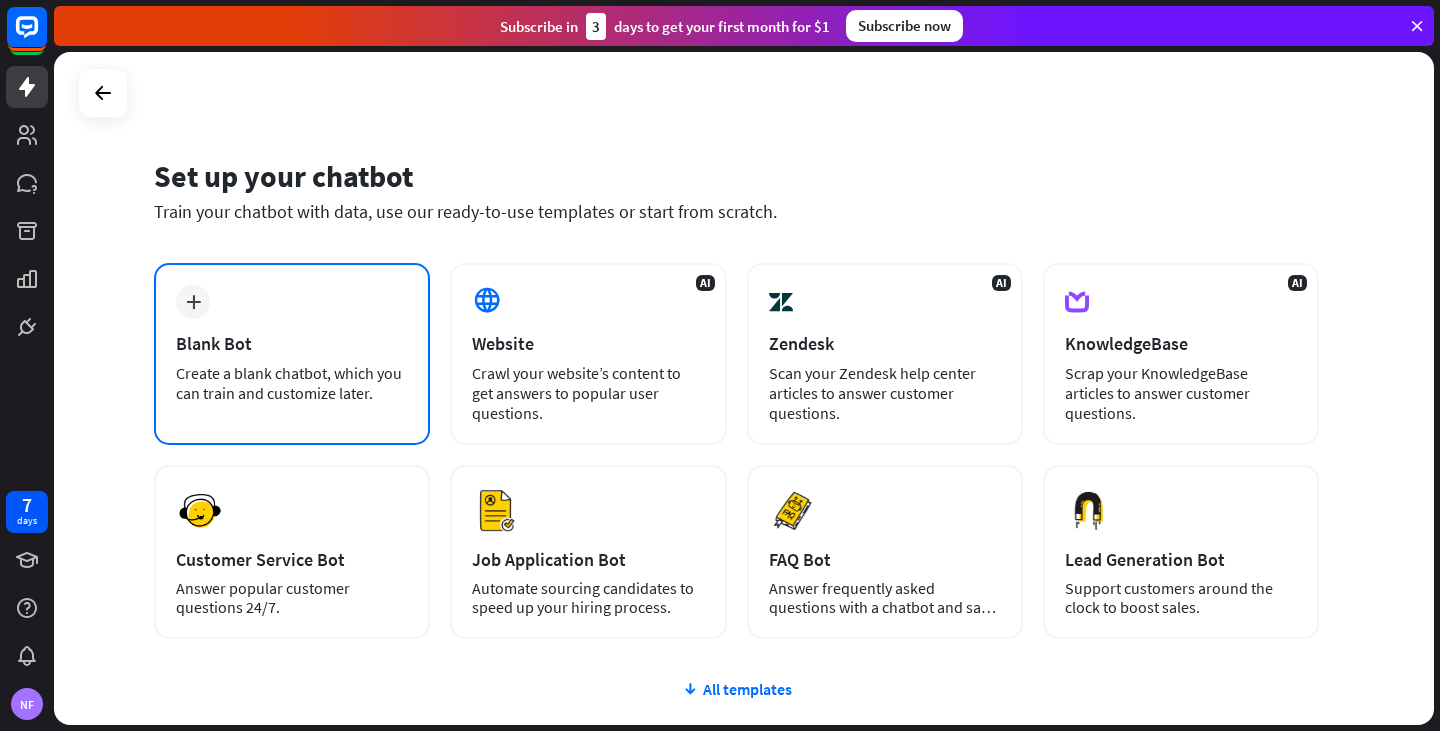 click on "plus   Blank Bot
Create a blank chatbot, which you can train and
customize later." at bounding box center [292, 354] 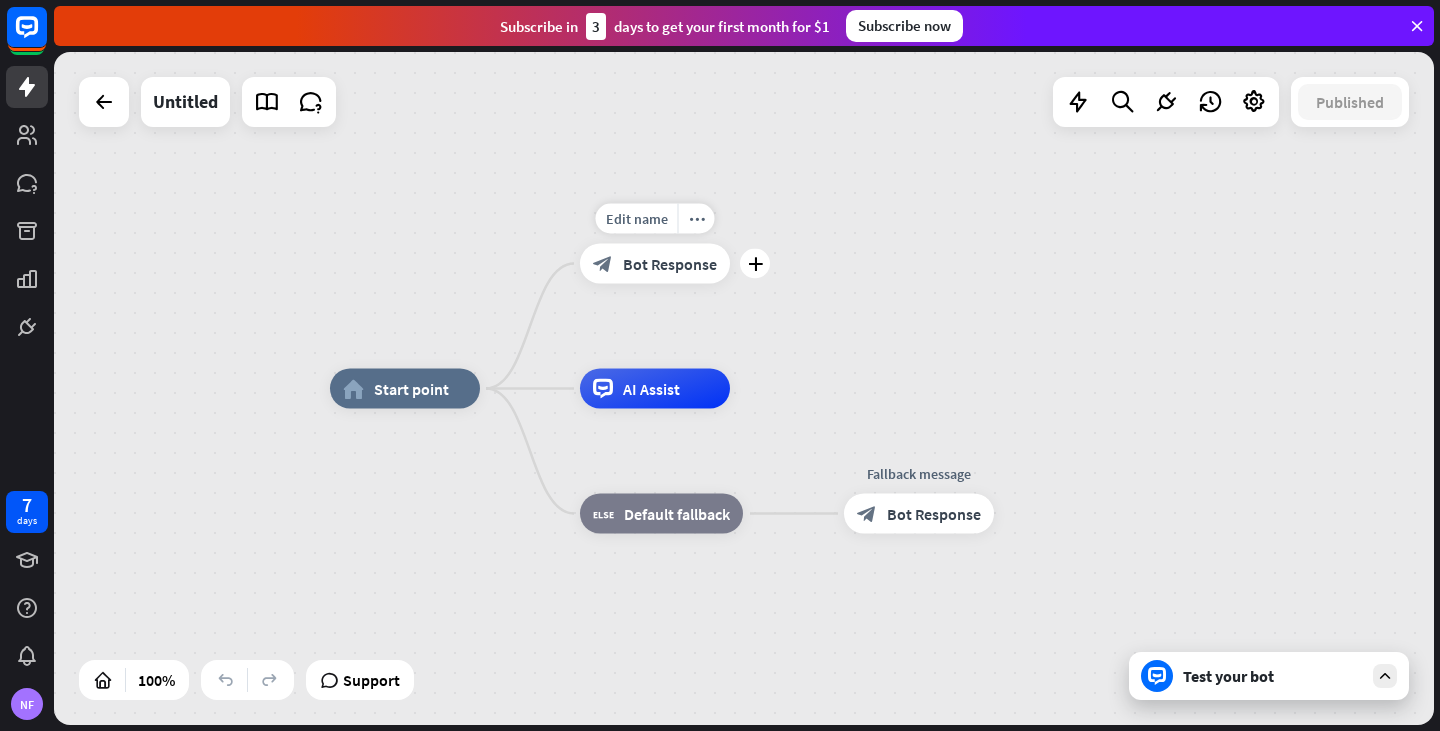 click on "block_bot_response   Bot Response" at bounding box center (655, 264) 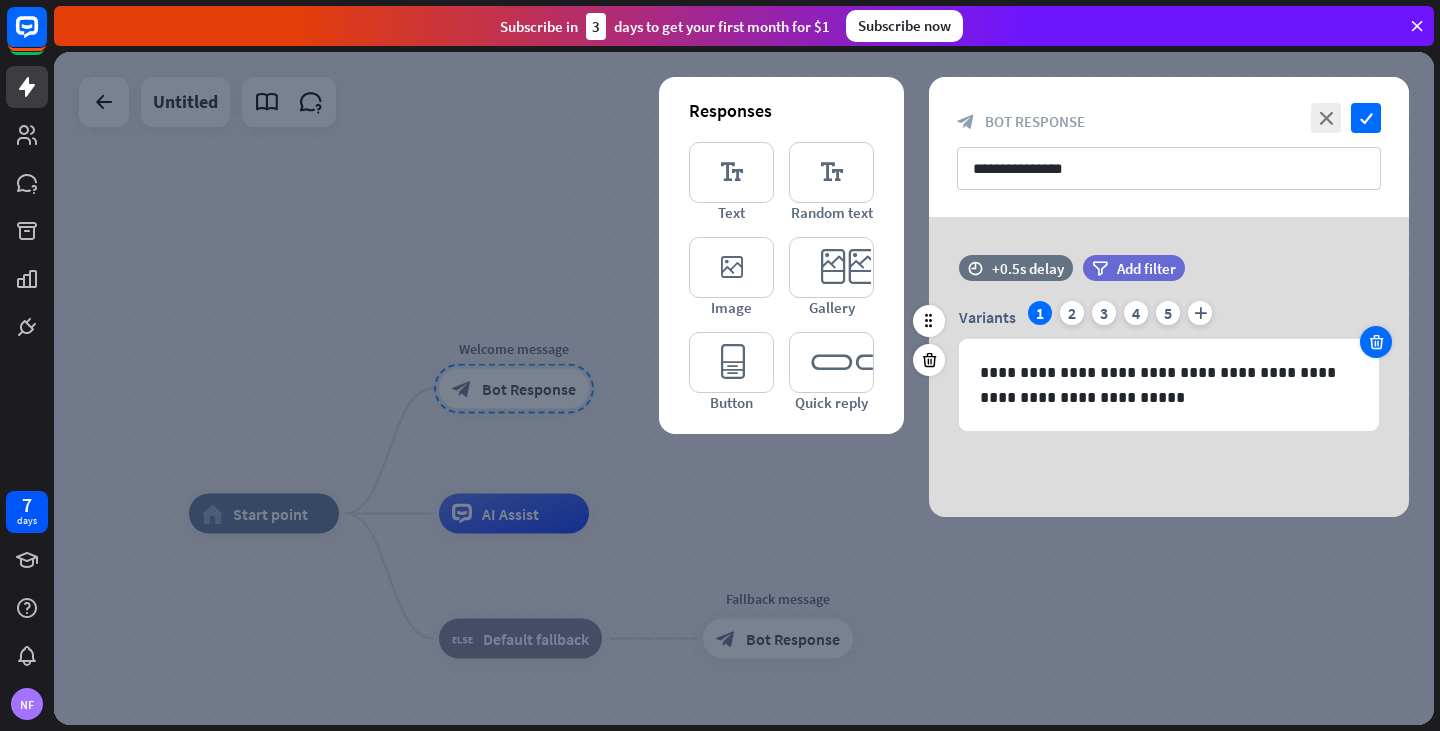 click at bounding box center [1376, 342] 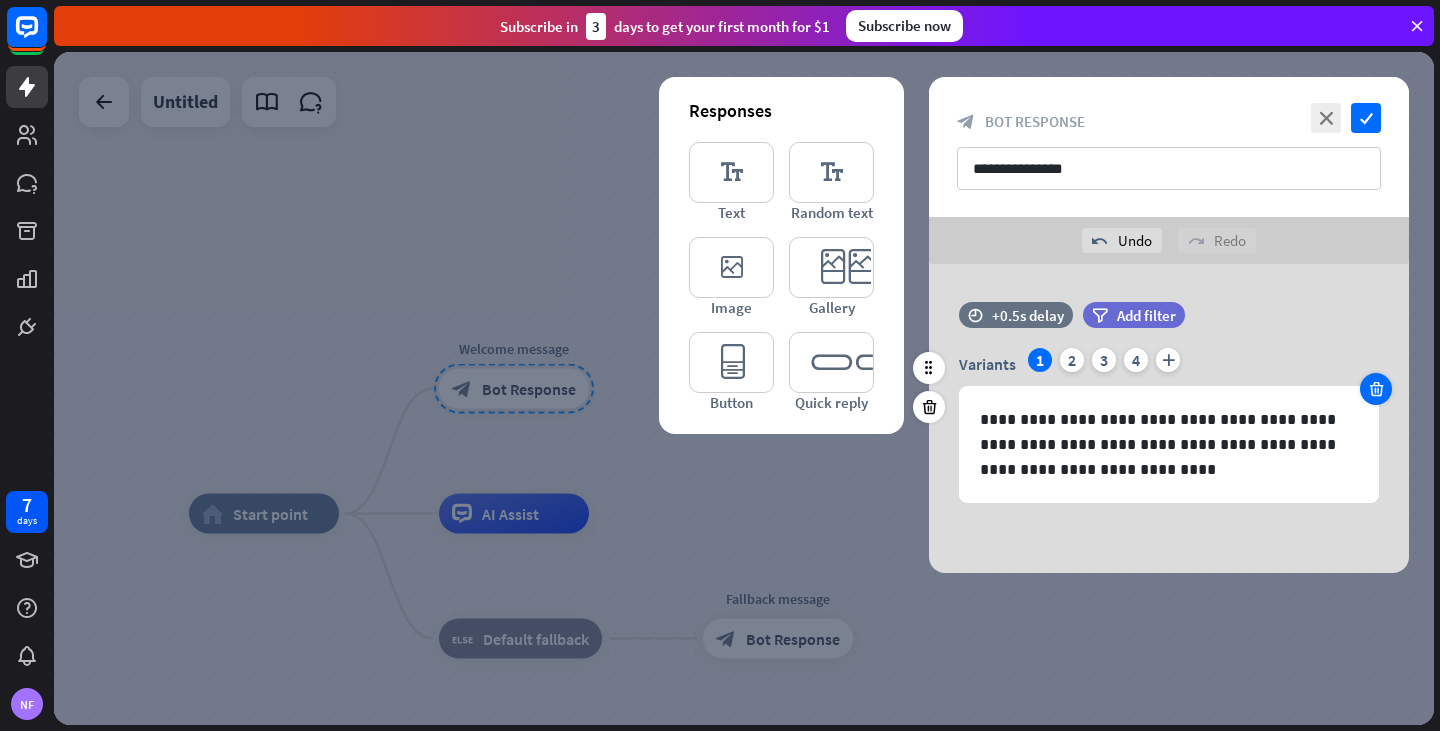 click at bounding box center (1376, 389) 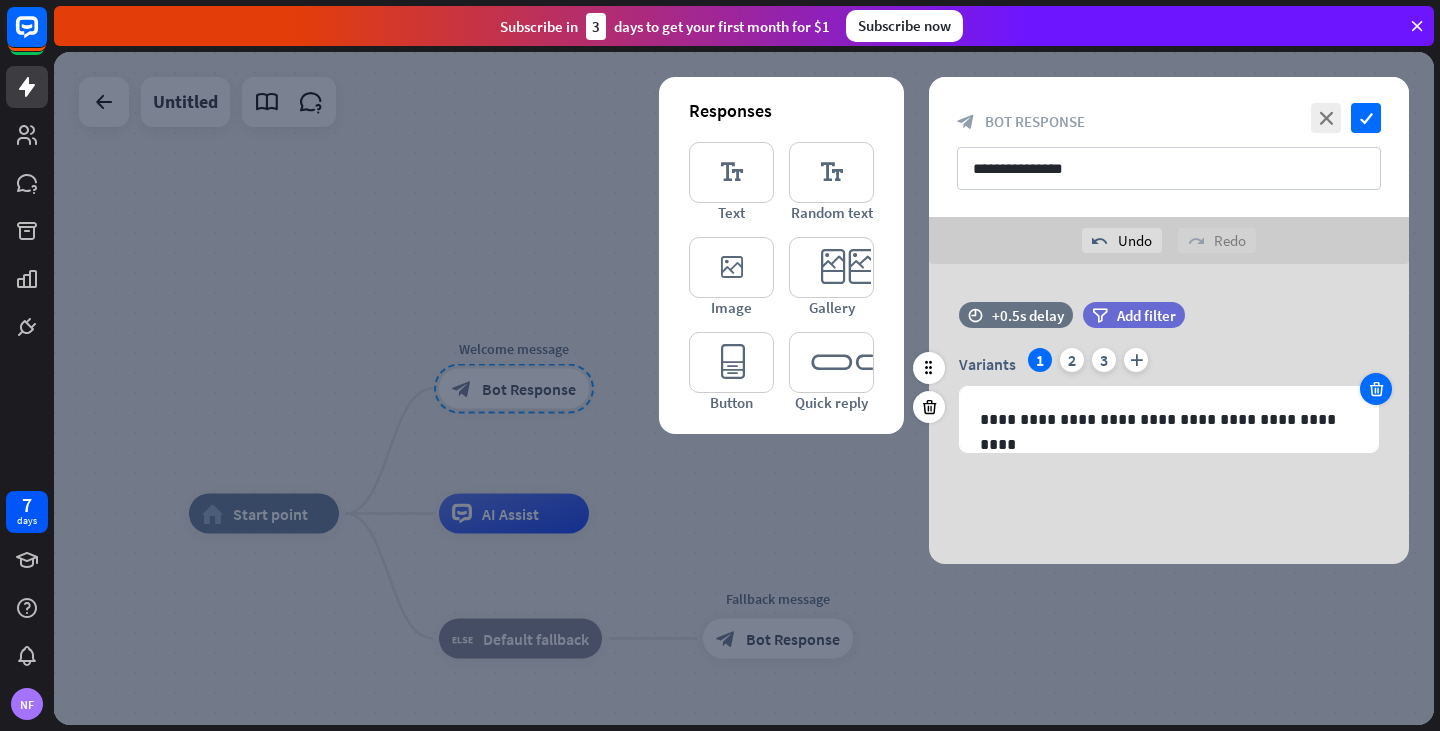 click at bounding box center (1376, 389) 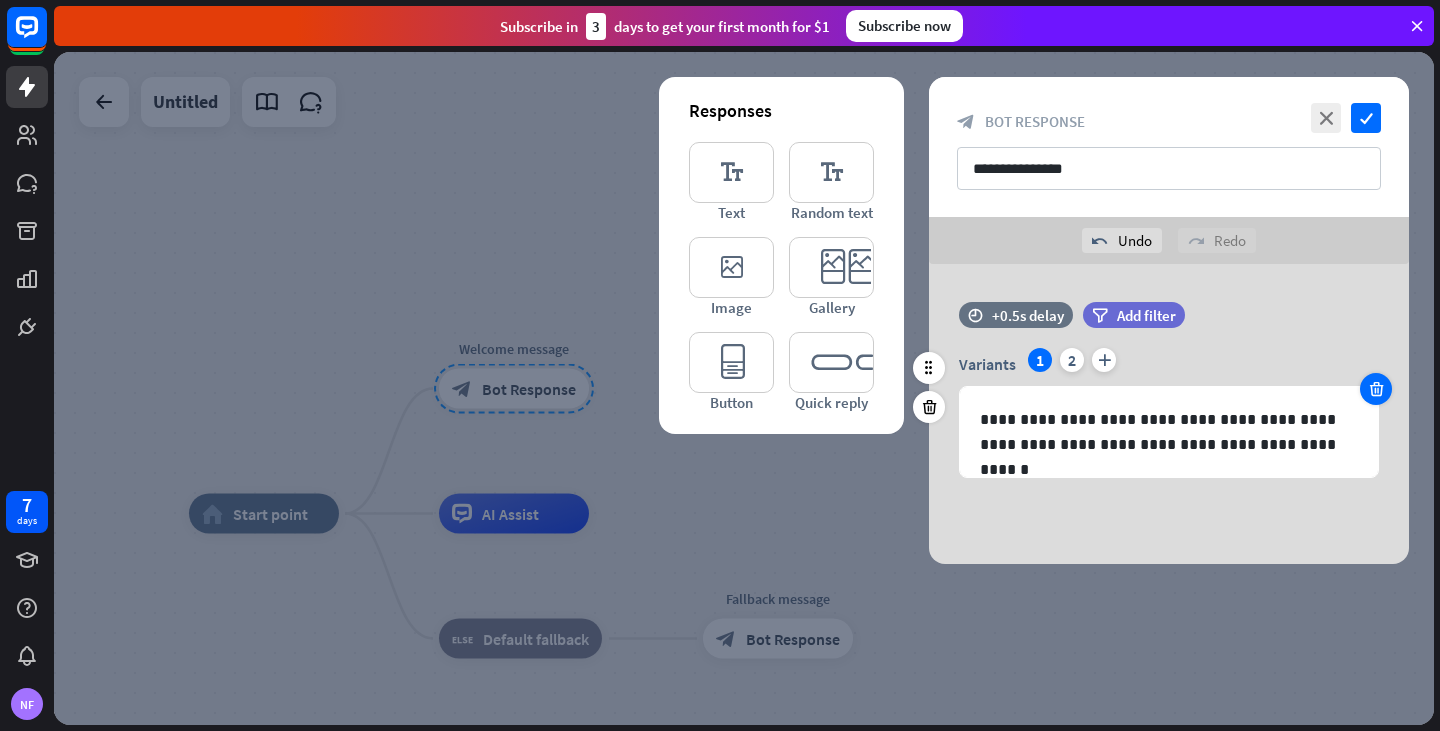 click at bounding box center [1376, 389] 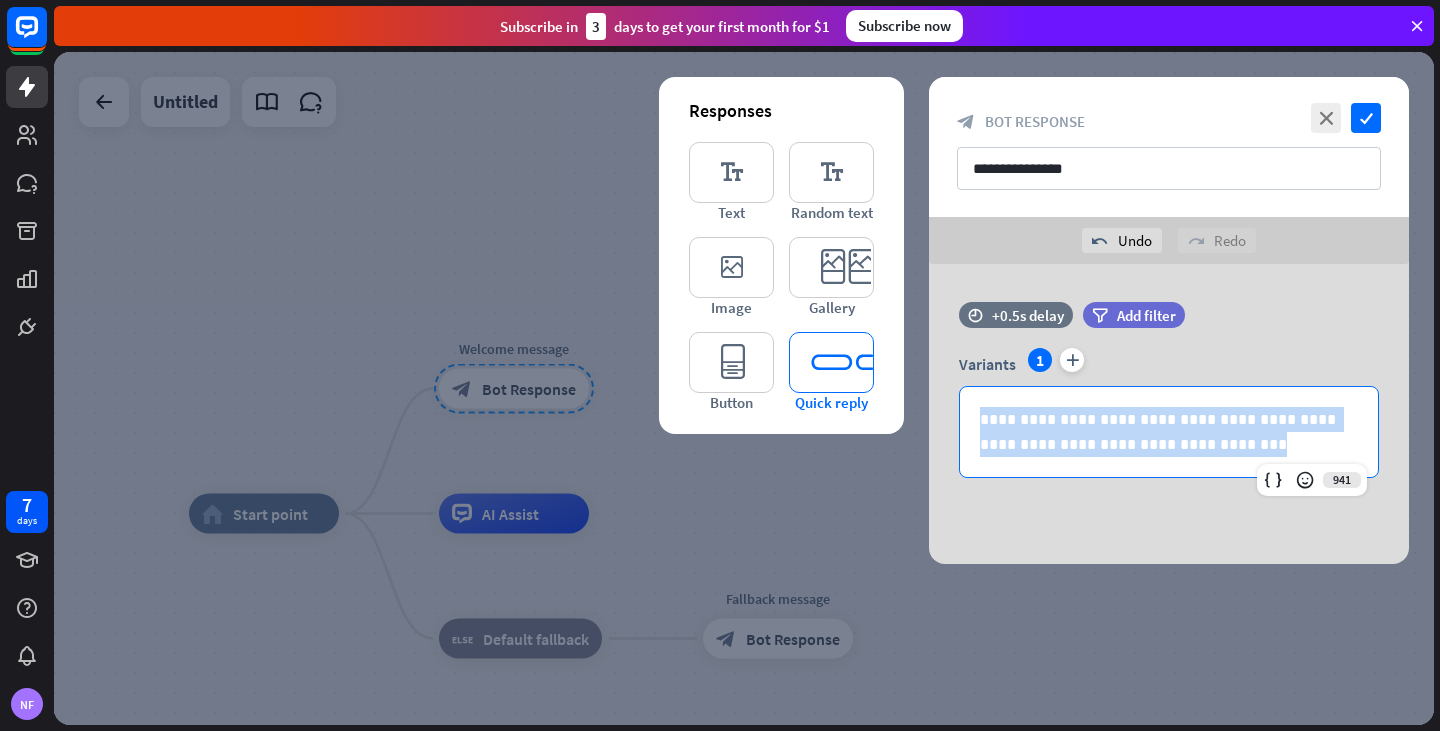 drag, startPoint x: 1194, startPoint y: 450, endPoint x: 858, endPoint y: 382, distance: 342.8119 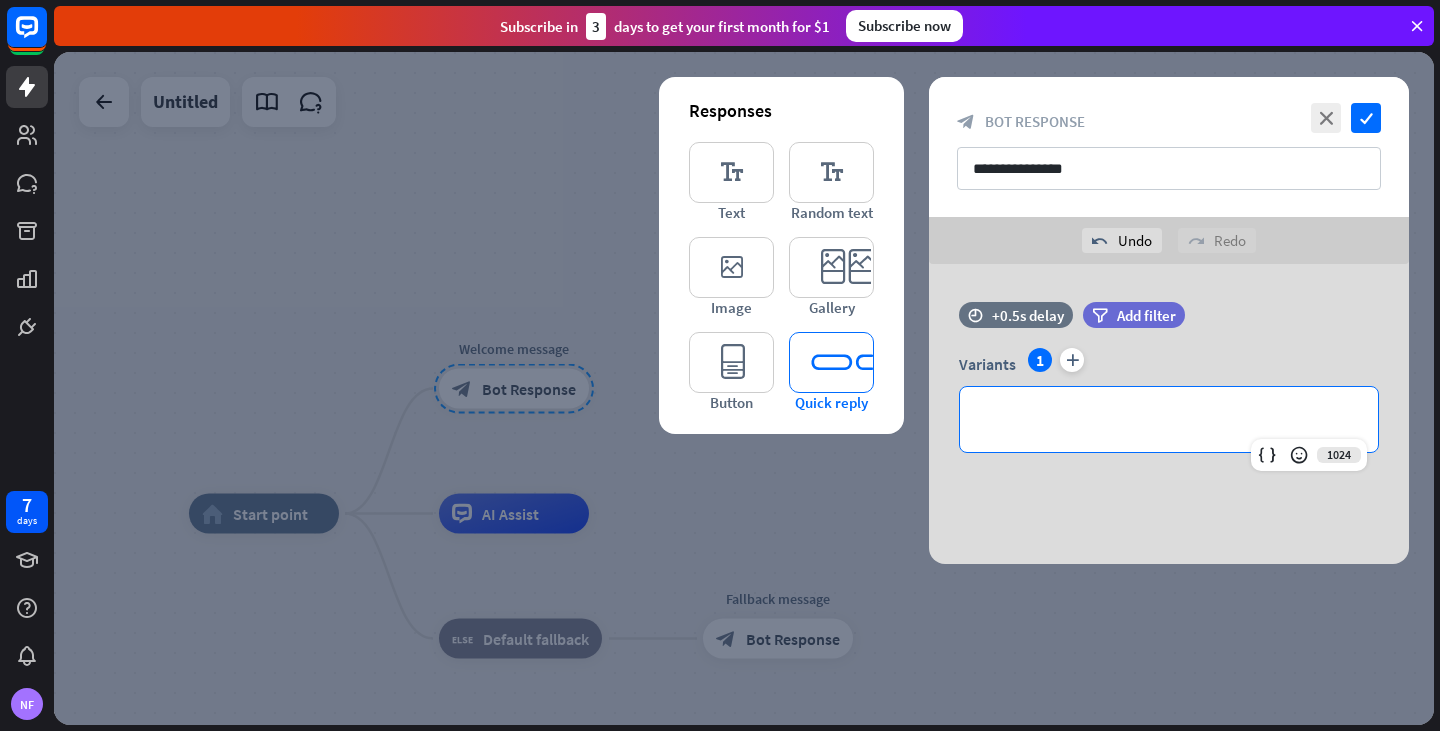 type 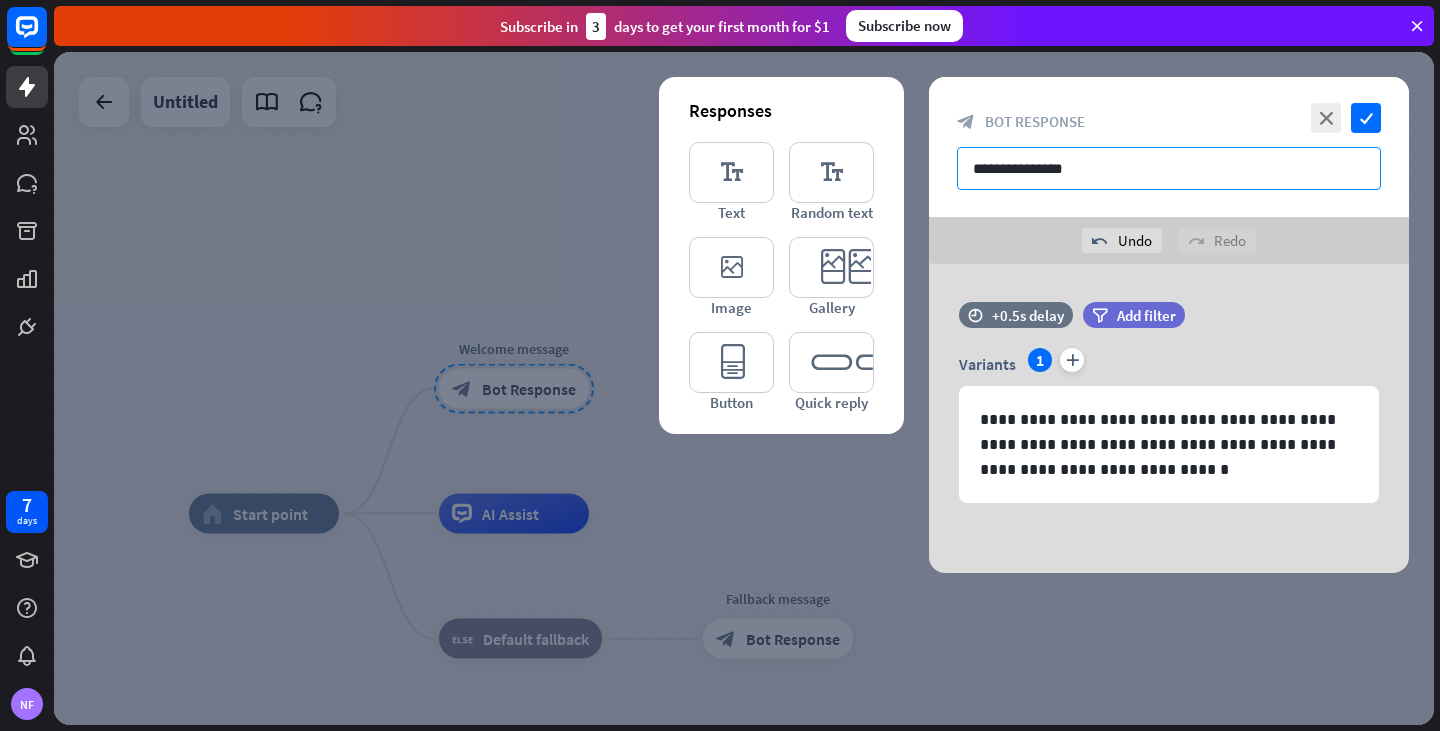 drag, startPoint x: 1123, startPoint y: 171, endPoint x: 941, endPoint y: 157, distance: 182.53767 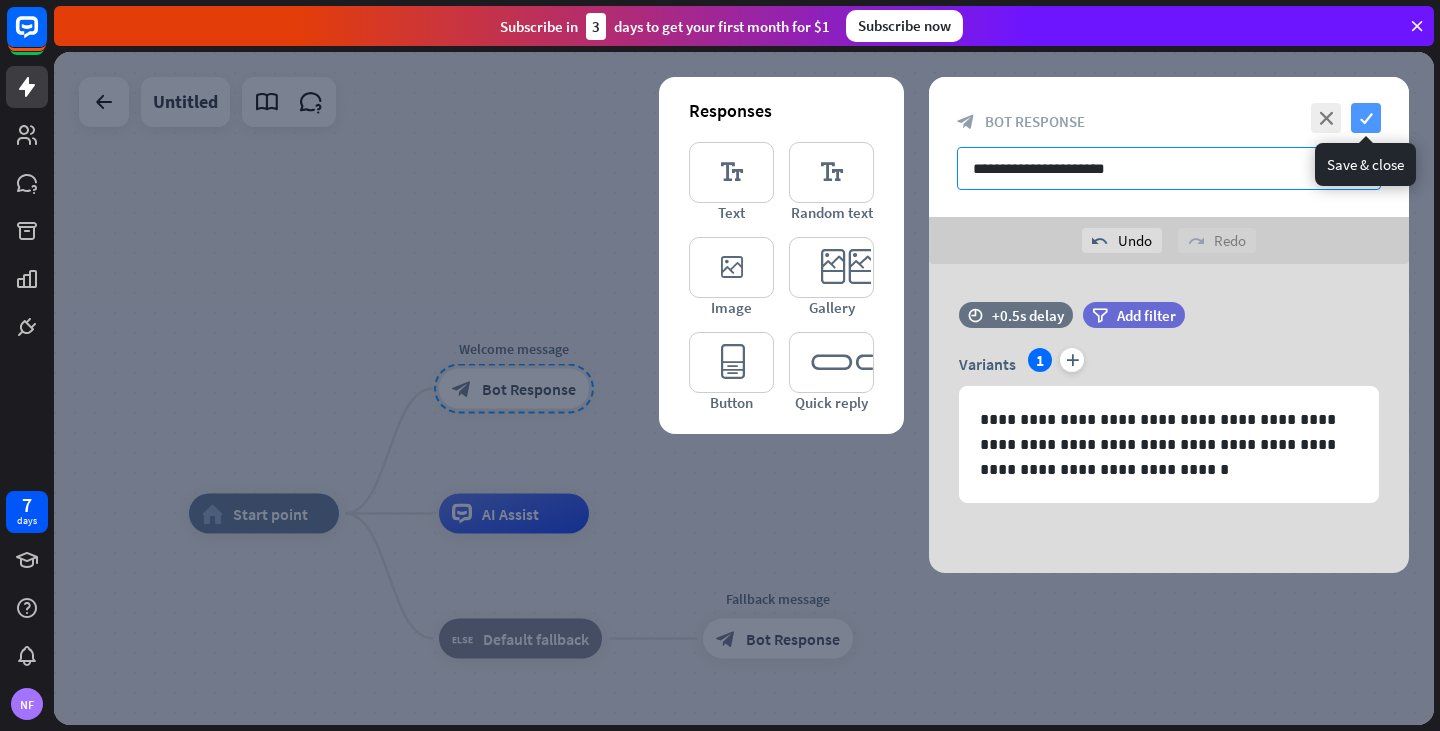 type on "**********" 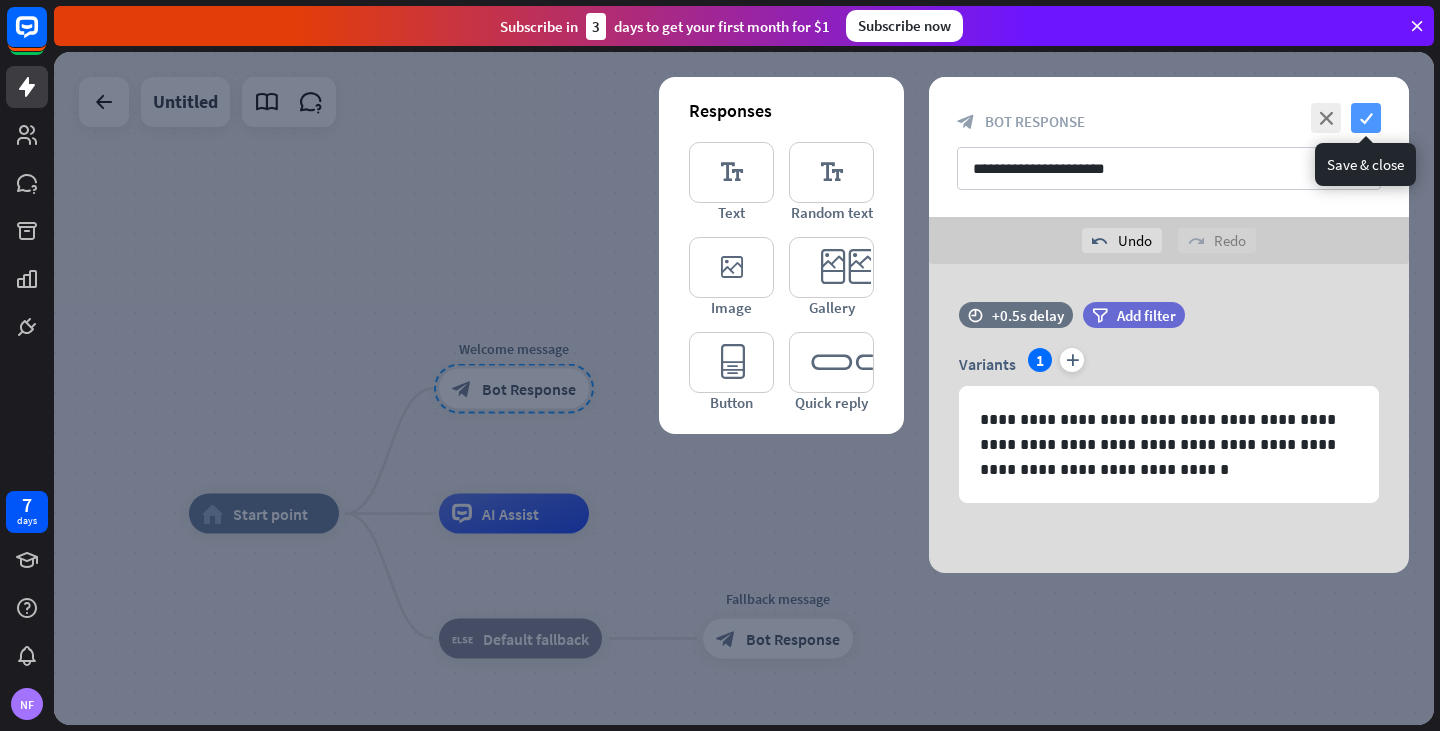 click on "check" at bounding box center [1366, 118] 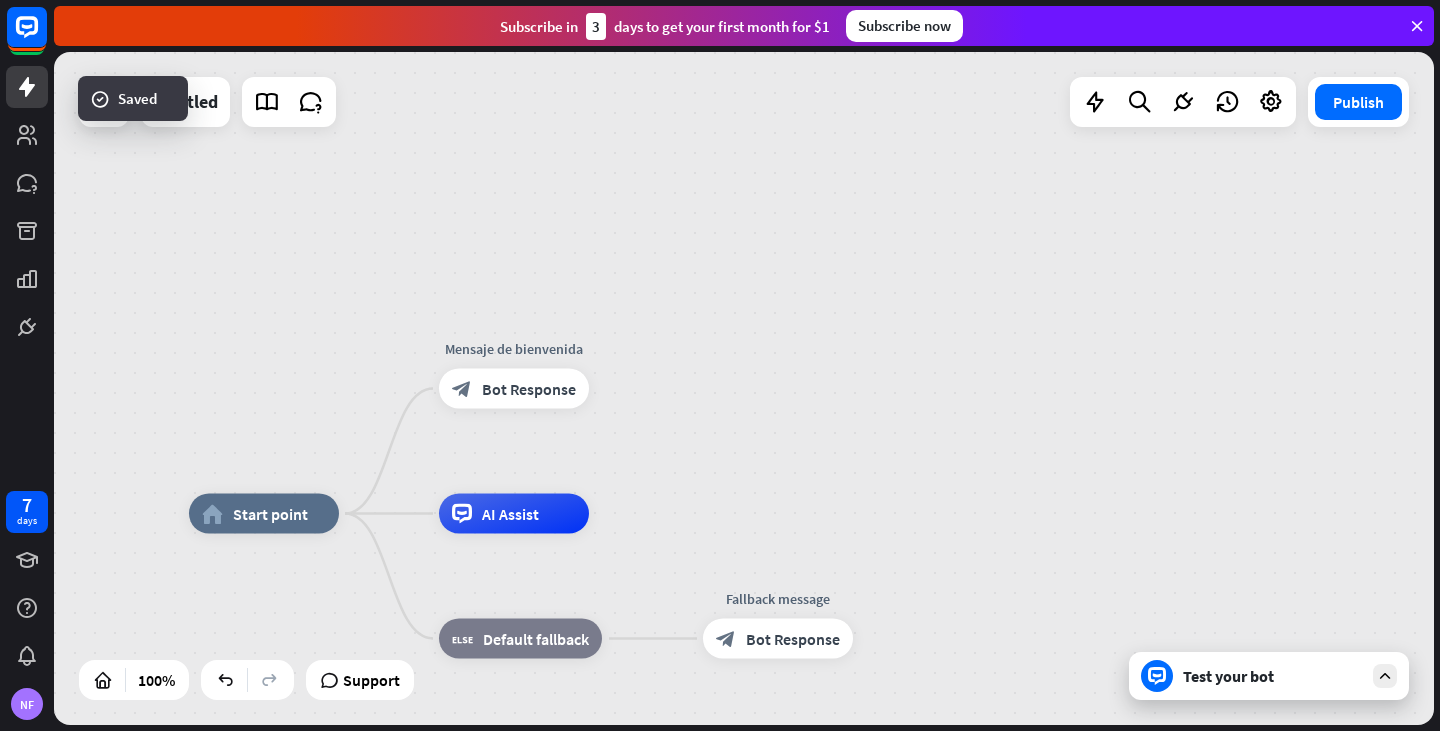 click on "Test your bot" at bounding box center (1269, 676) 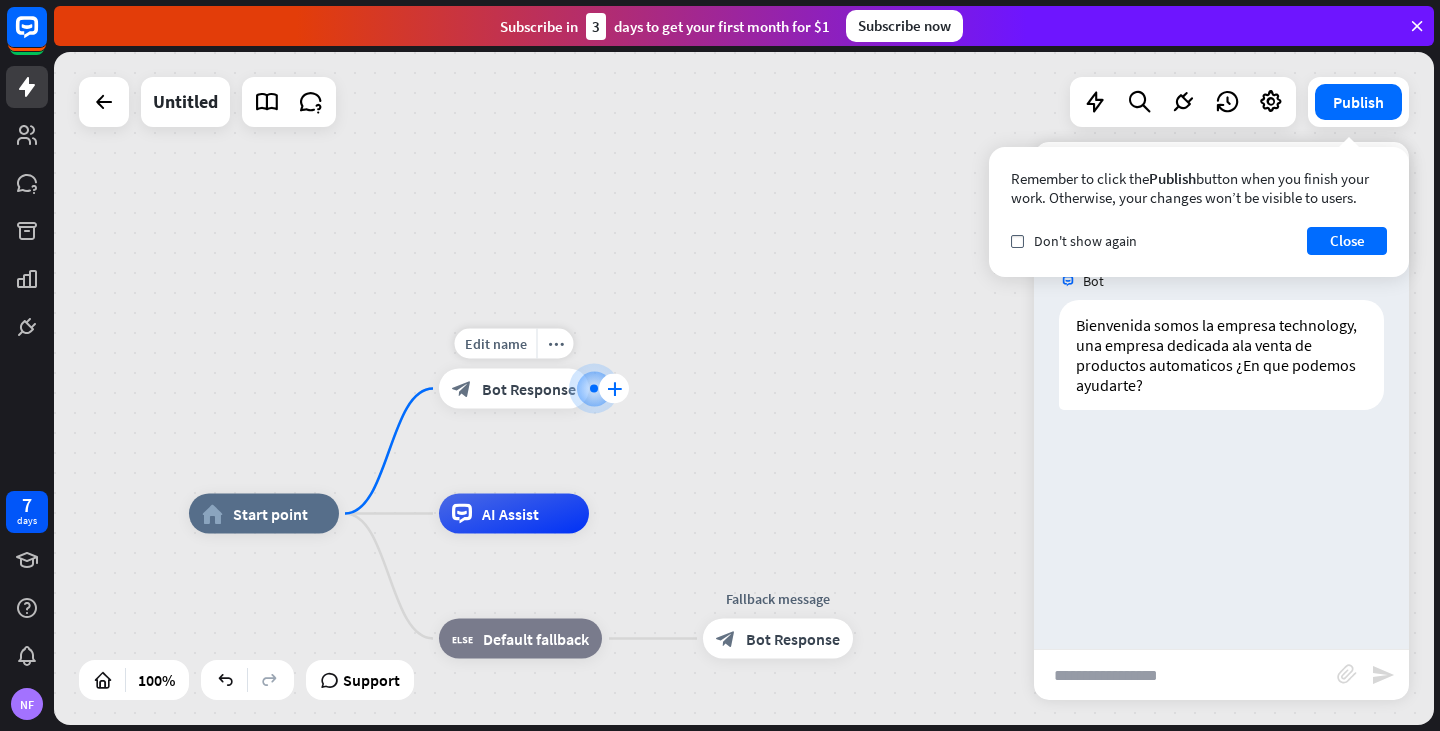 click on "plus" at bounding box center (614, 389) 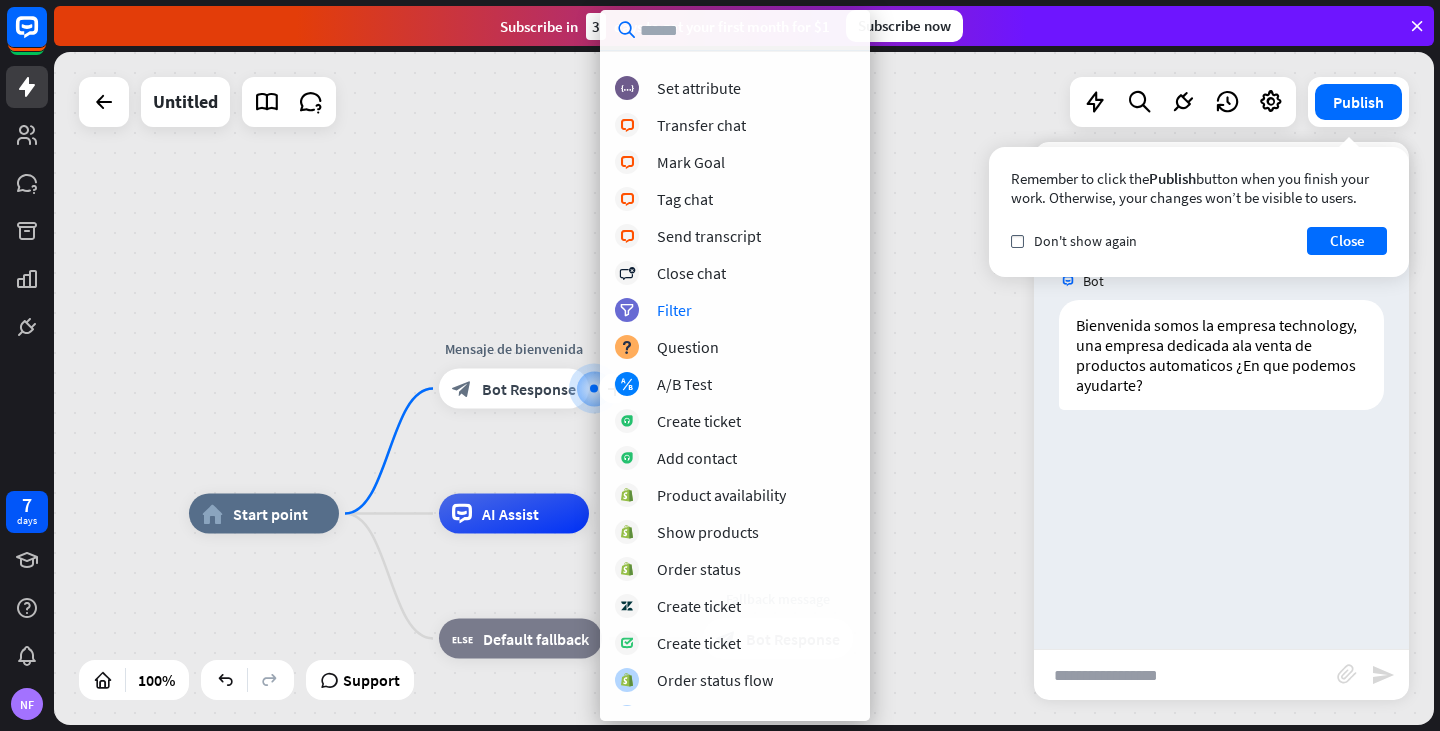 scroll, scrollTop: 457, scrollLeft: 0, axis: vertical 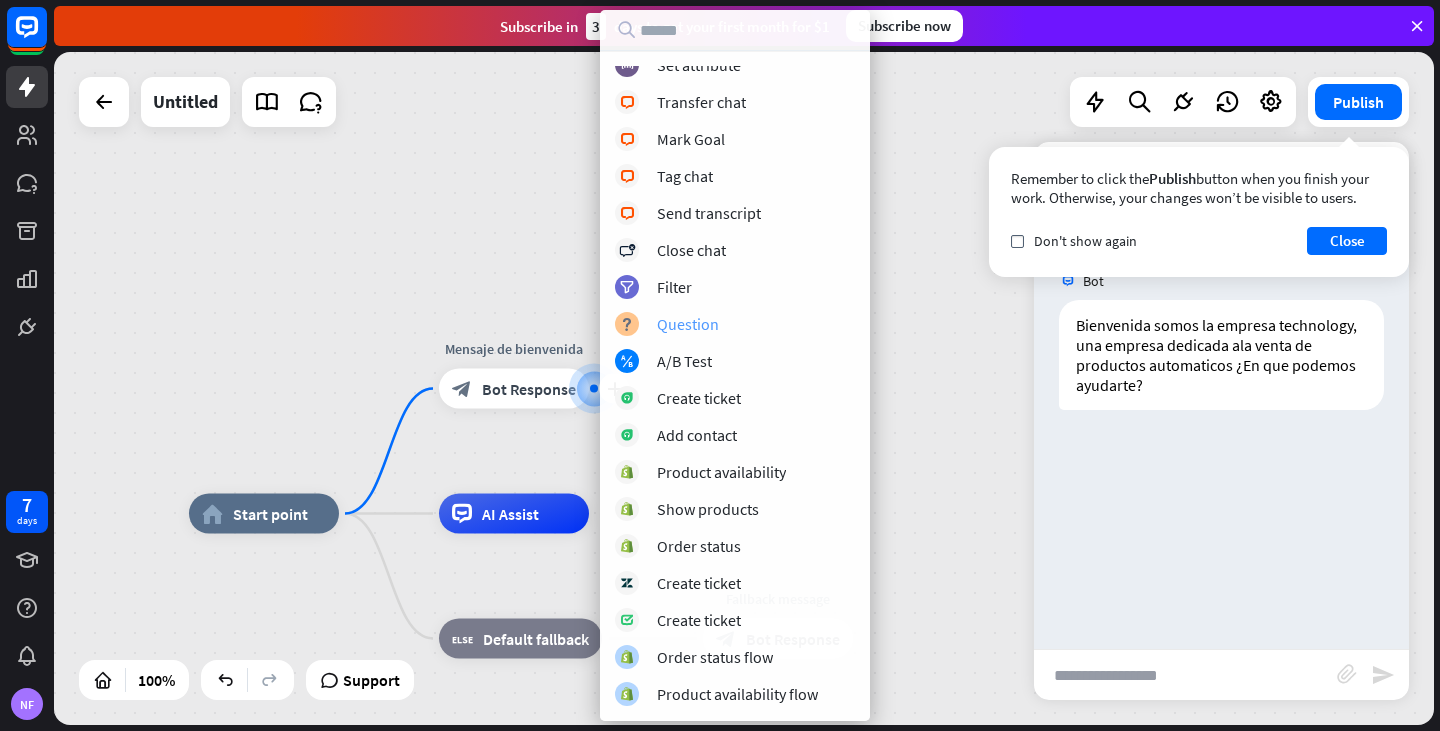 click on "block_question
Question" at bounding box center [735, 324] 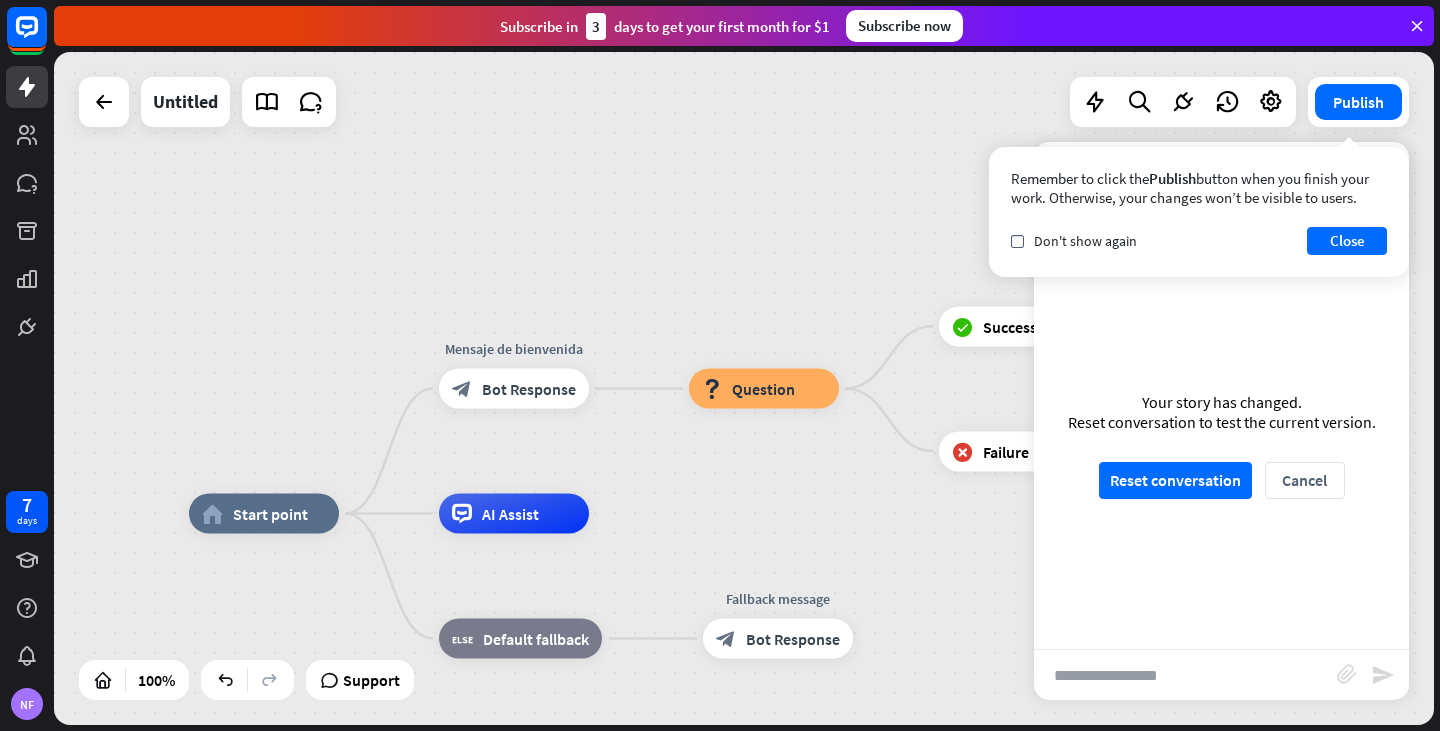 click on "Remember to click the
Publish
button when you finish your work. Otherwise, your changes won’t
be visible to users." at bounding box center [1199, 188] 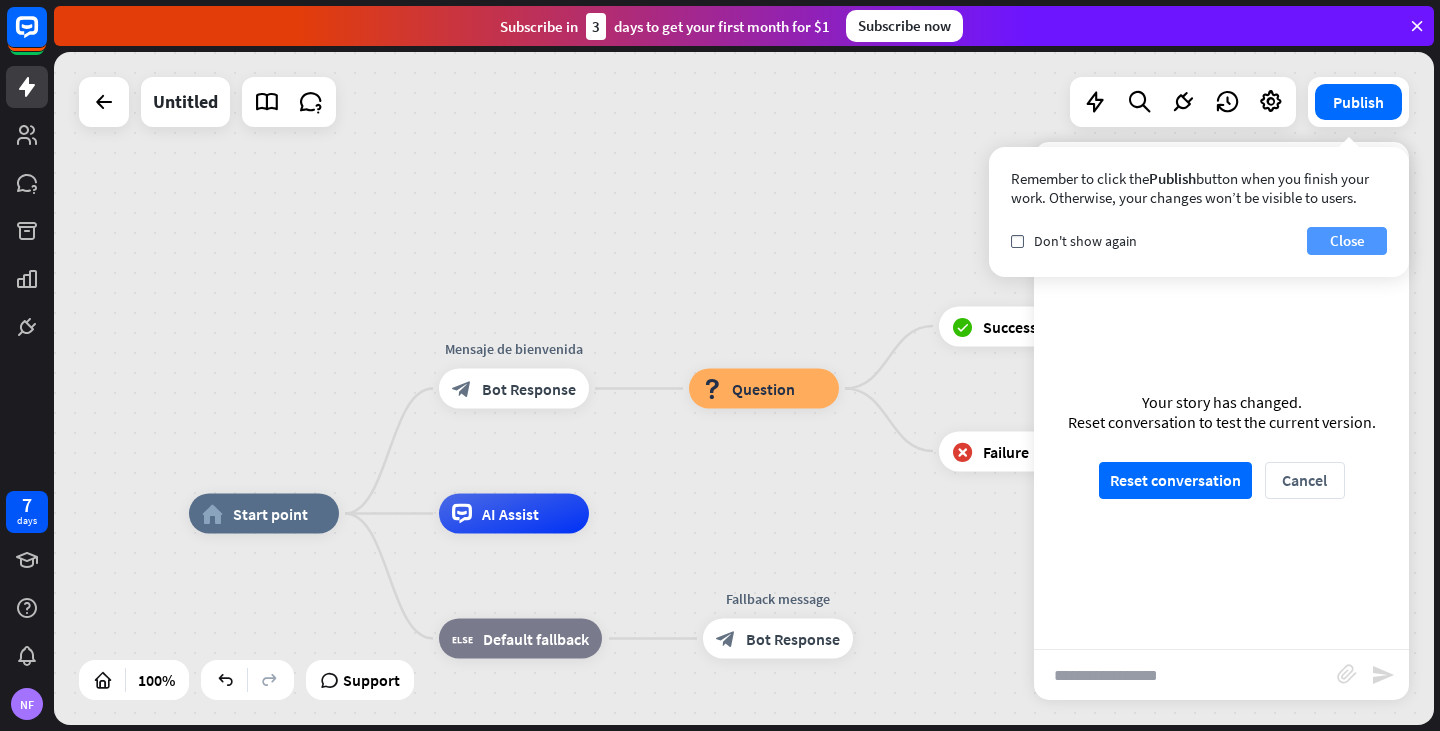 click on "Close" at bounding box center (1347, 241) 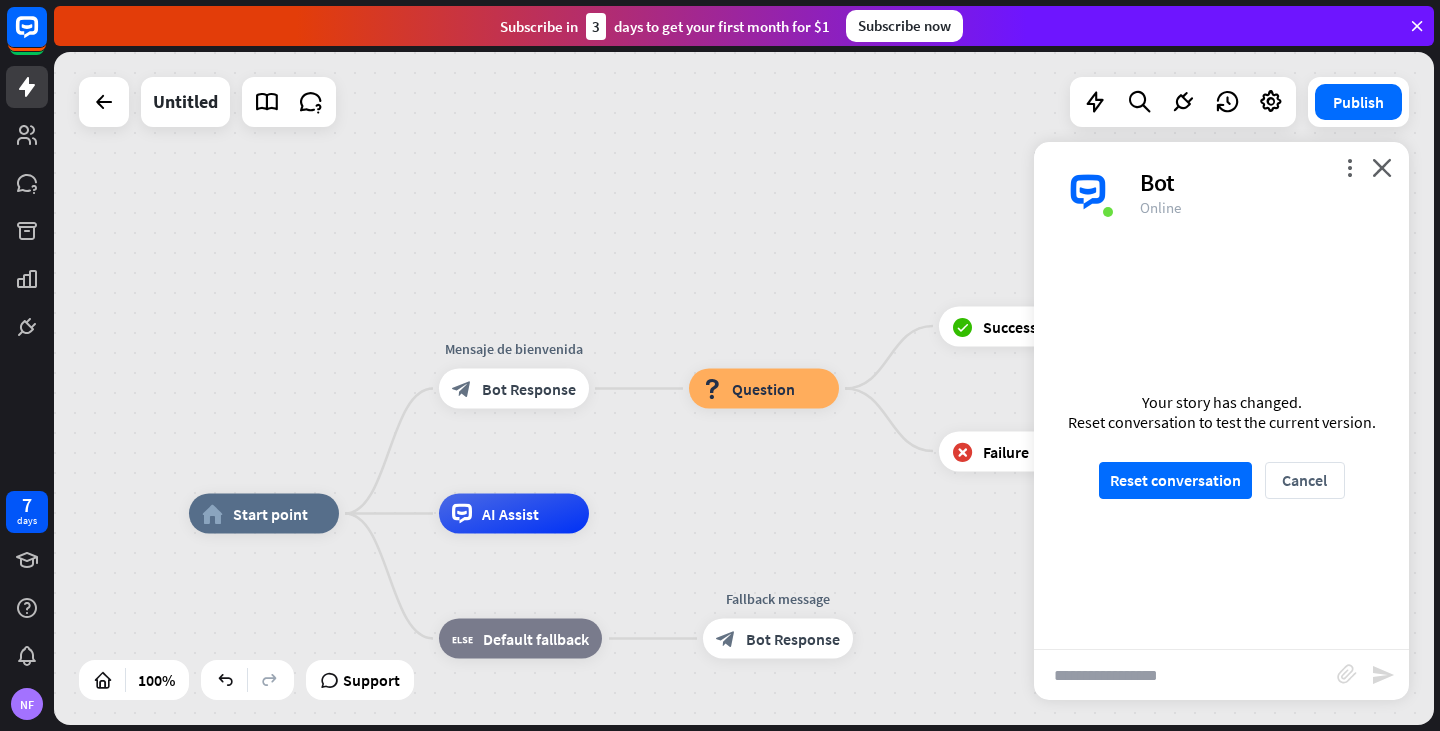 click on "more_vert
close
Bot
Online" at bounding box center [1221, 192] 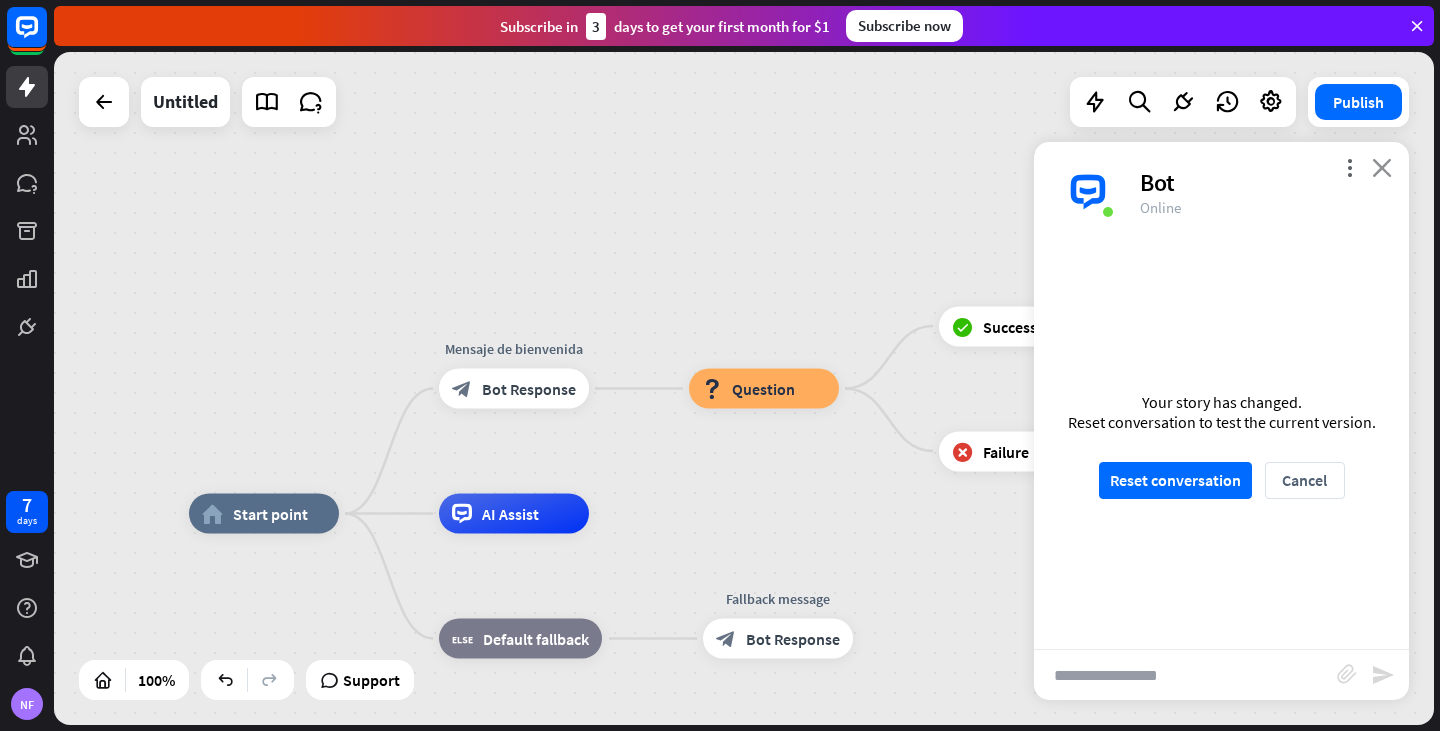click on "close" at bounding box center (1382, 167) 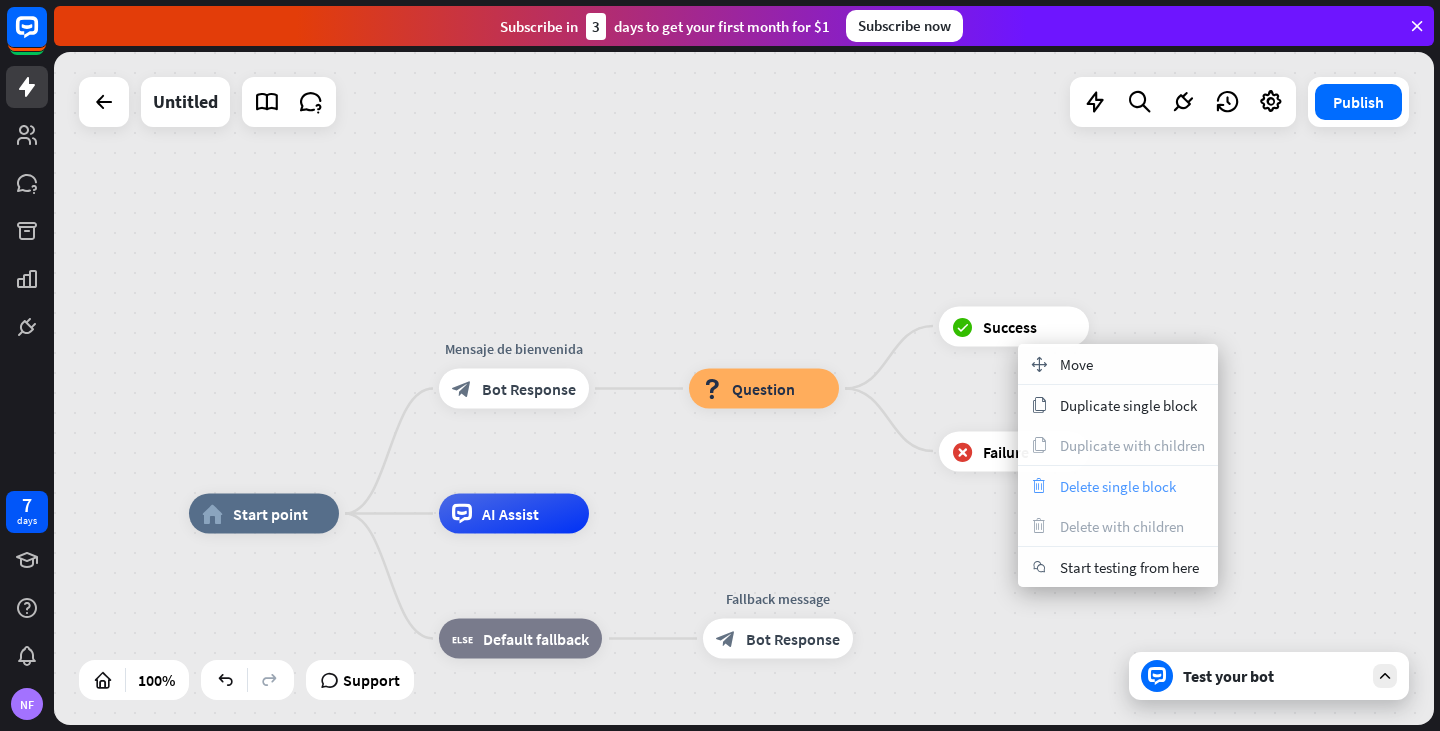 click on "trash   Delete single block" at bounding box center (1118, 486) 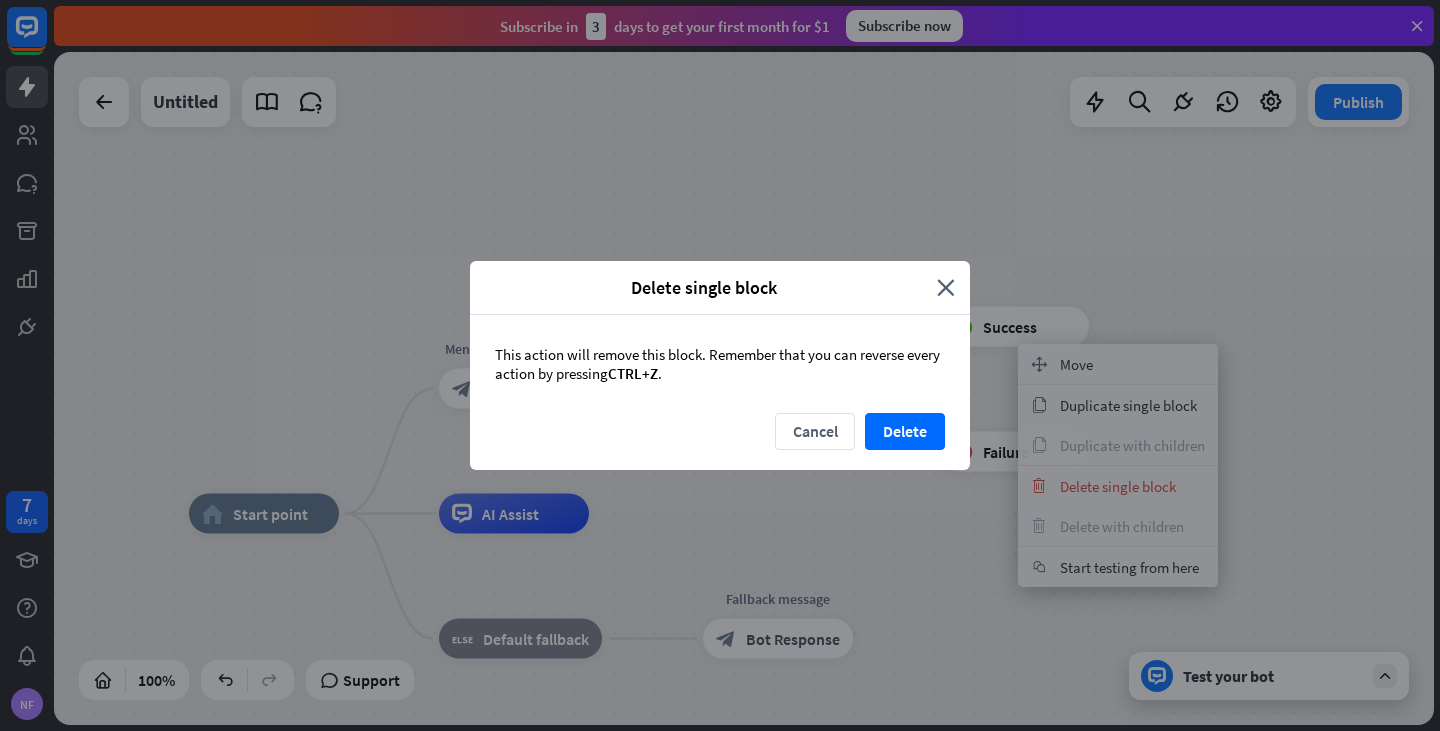 click on "Cancel   Delete" at bounding box center [720, 441] 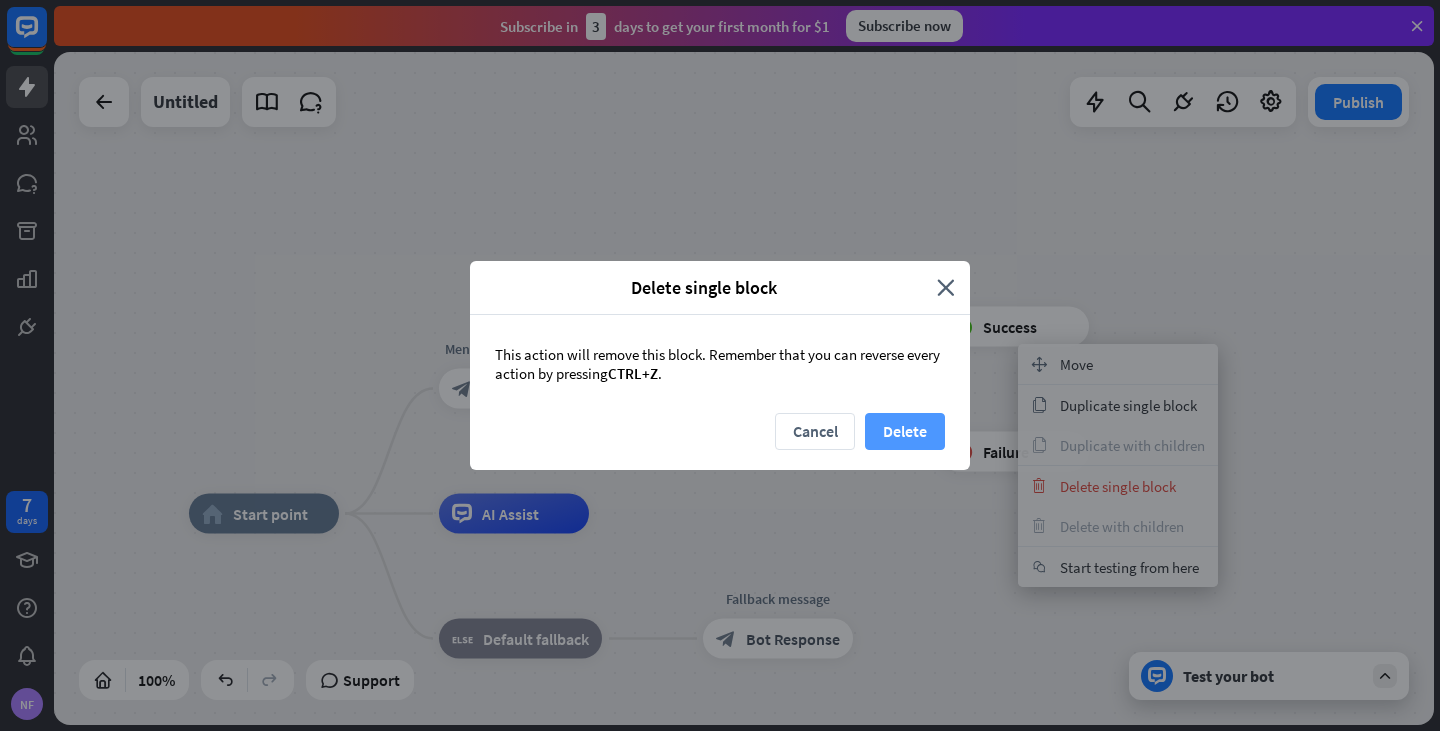 click on "Delete" at bounding box center [905, 431] 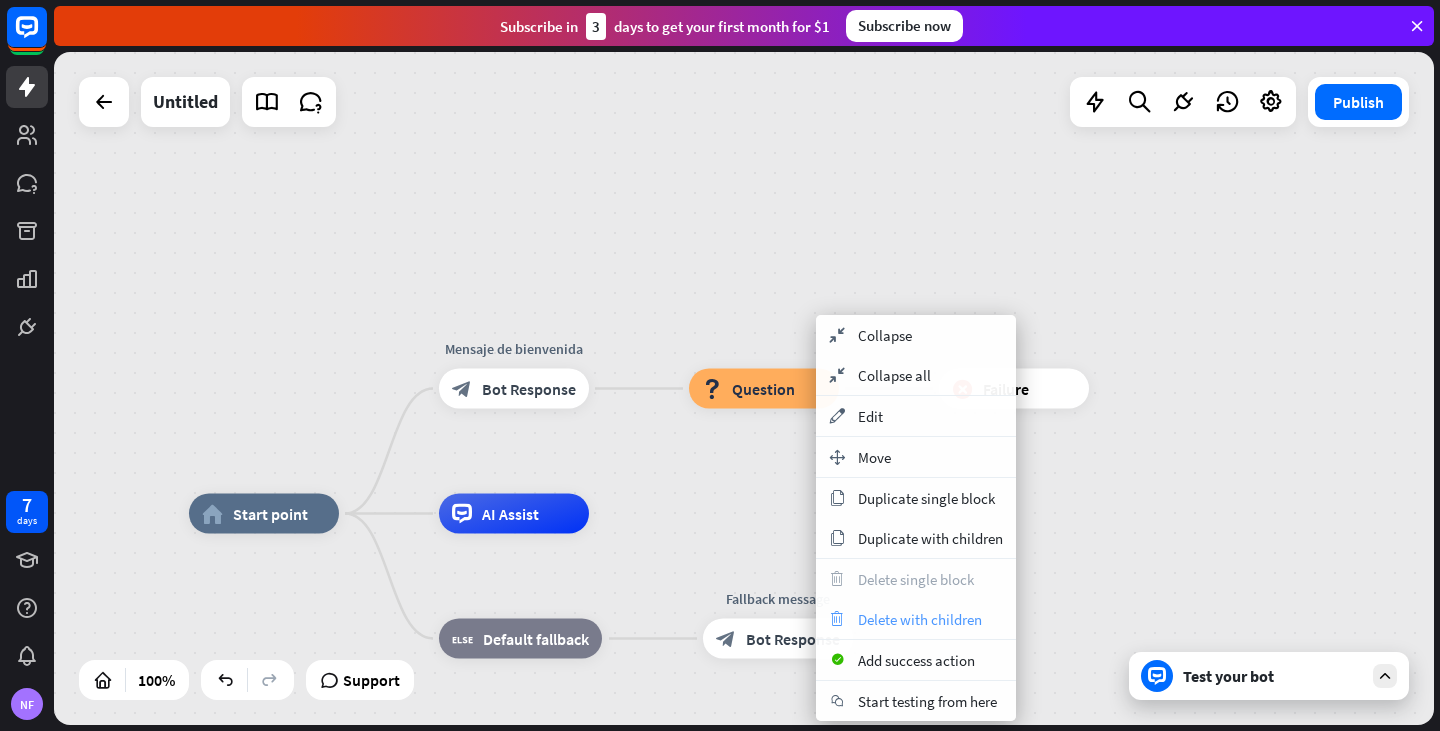 click on "Delete with children" at bounding box center (920, 619) 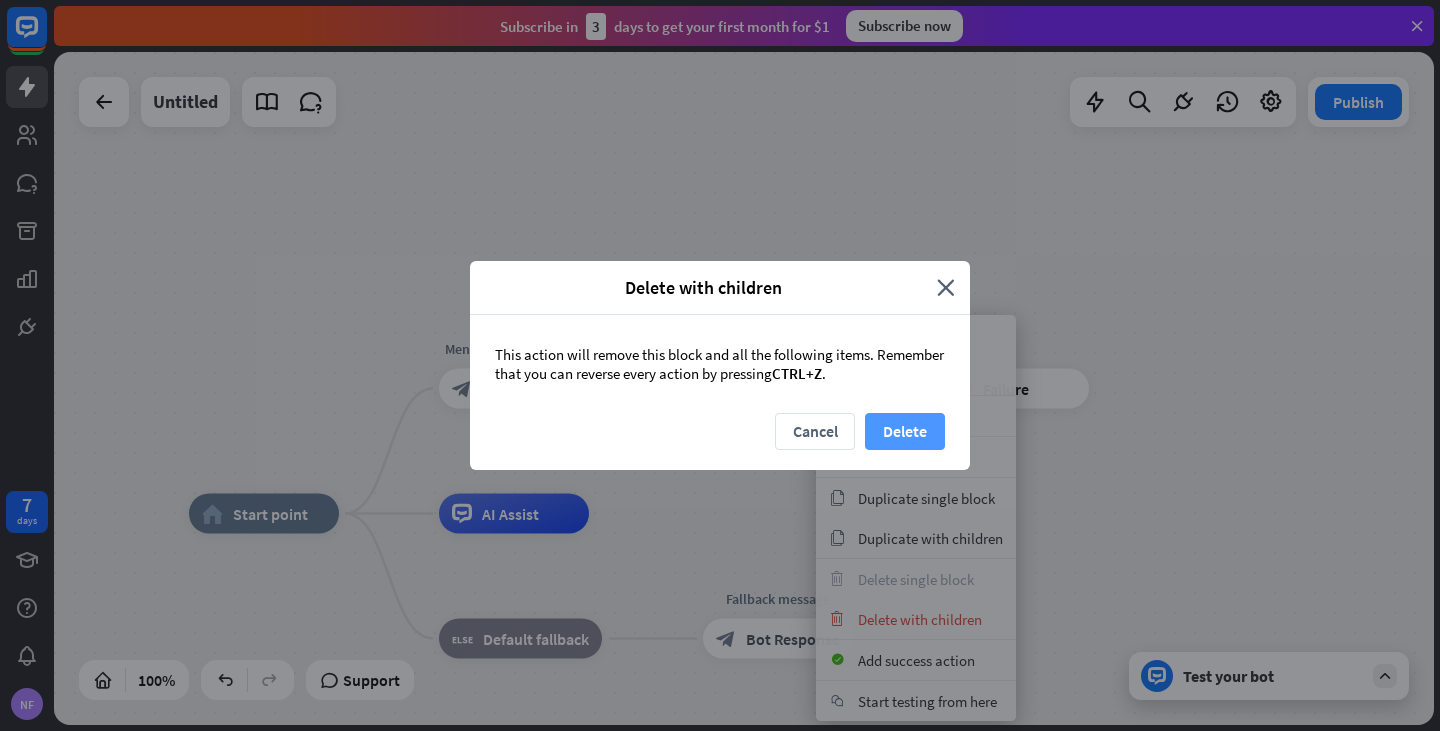 click on "Delete" at bounding box center [905, 431] 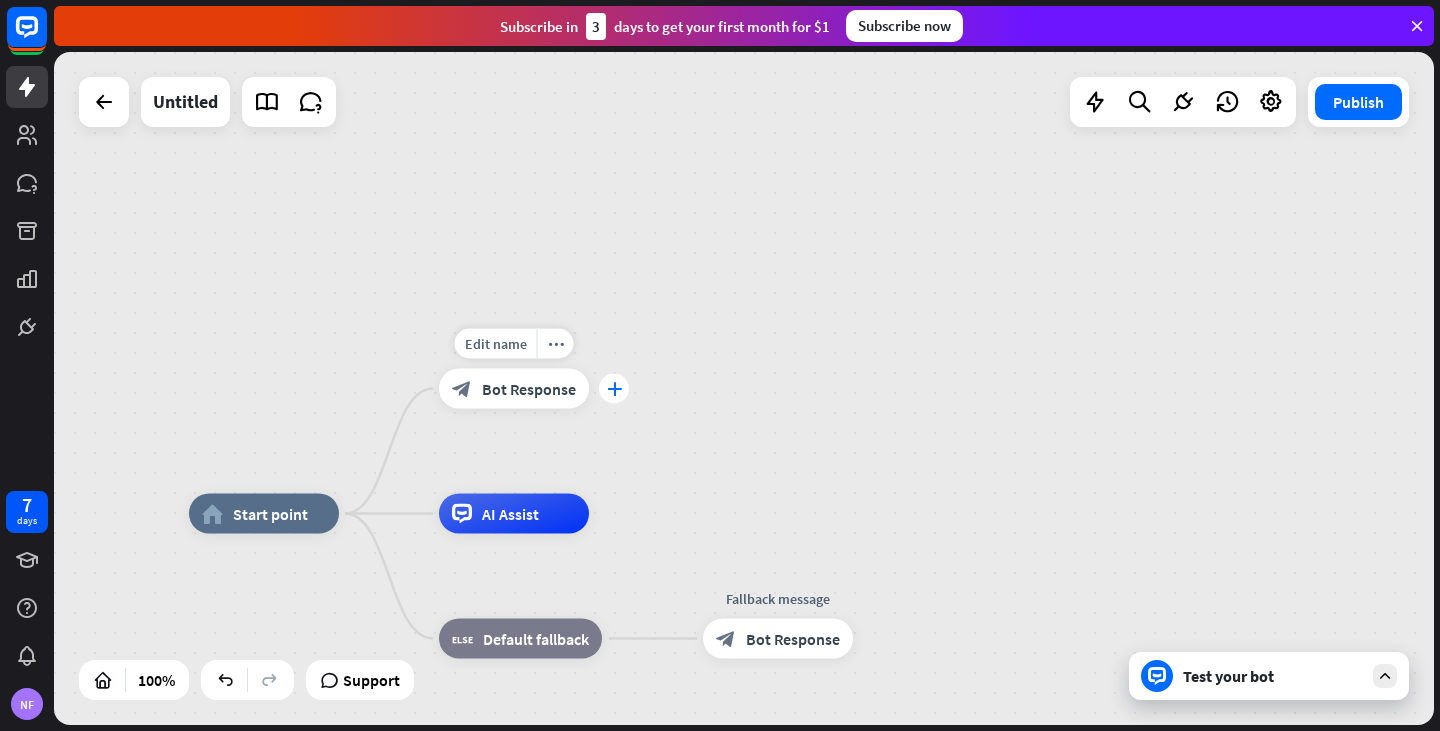 click on "plus" at bounding box center [614, 389] 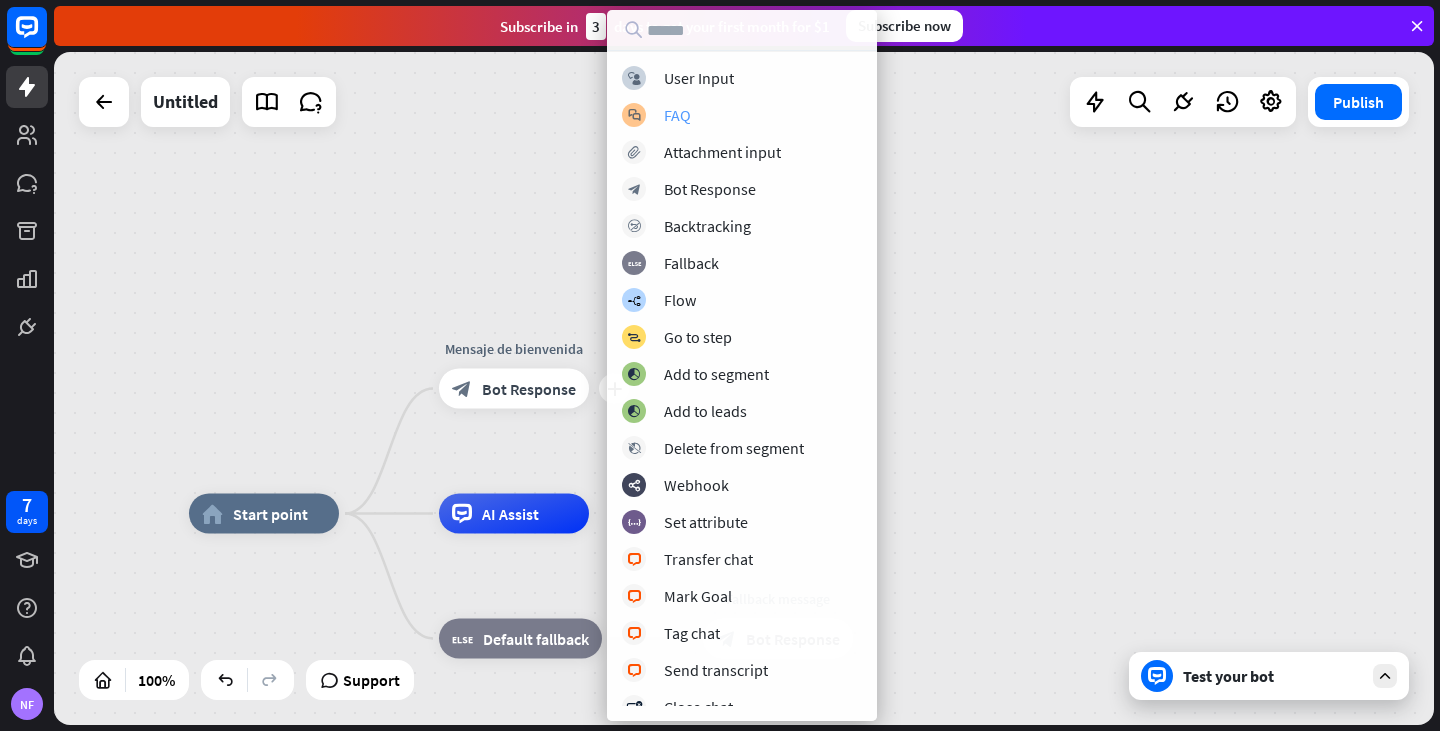 click on "FAQ" at bounding box center (677, 115) 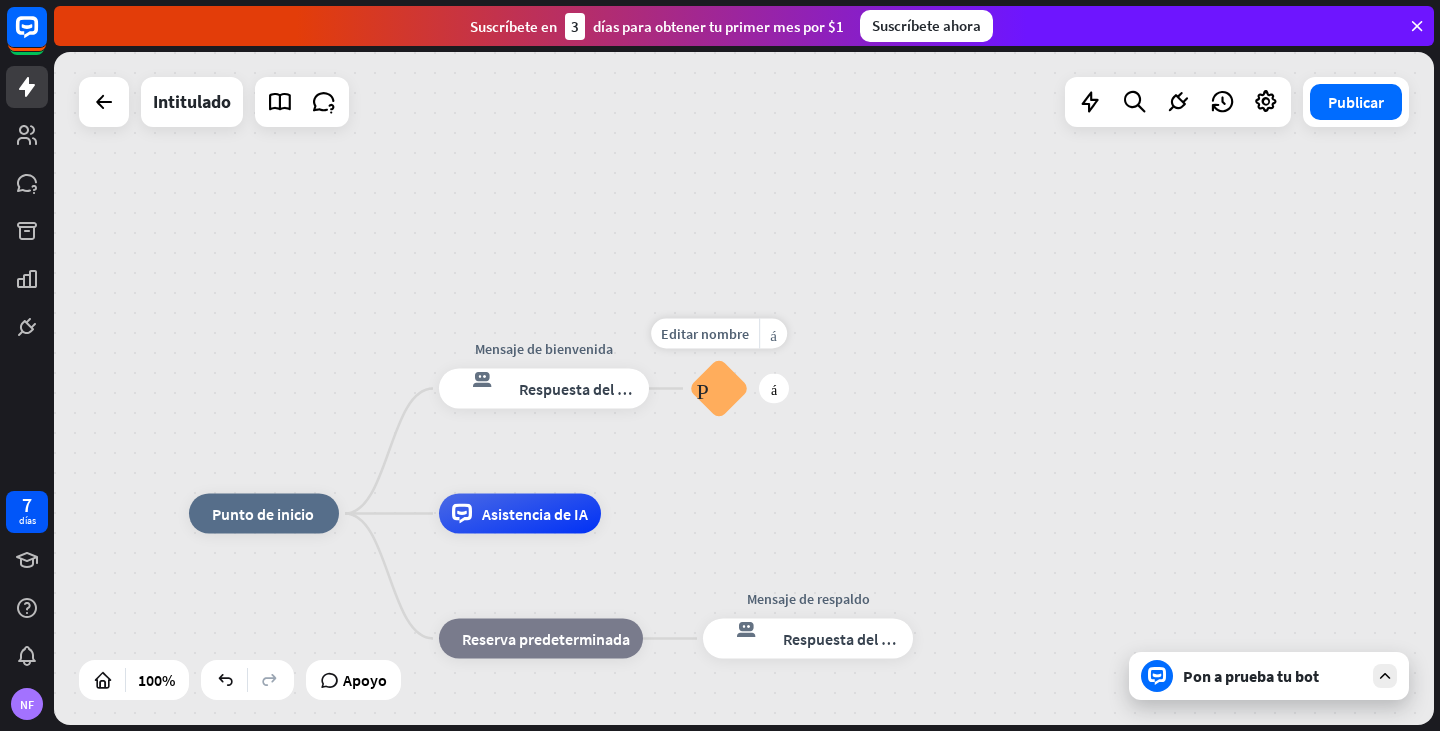 click on "Preguntas frecuentes sobre bloques" at bounding box center [719, 389] 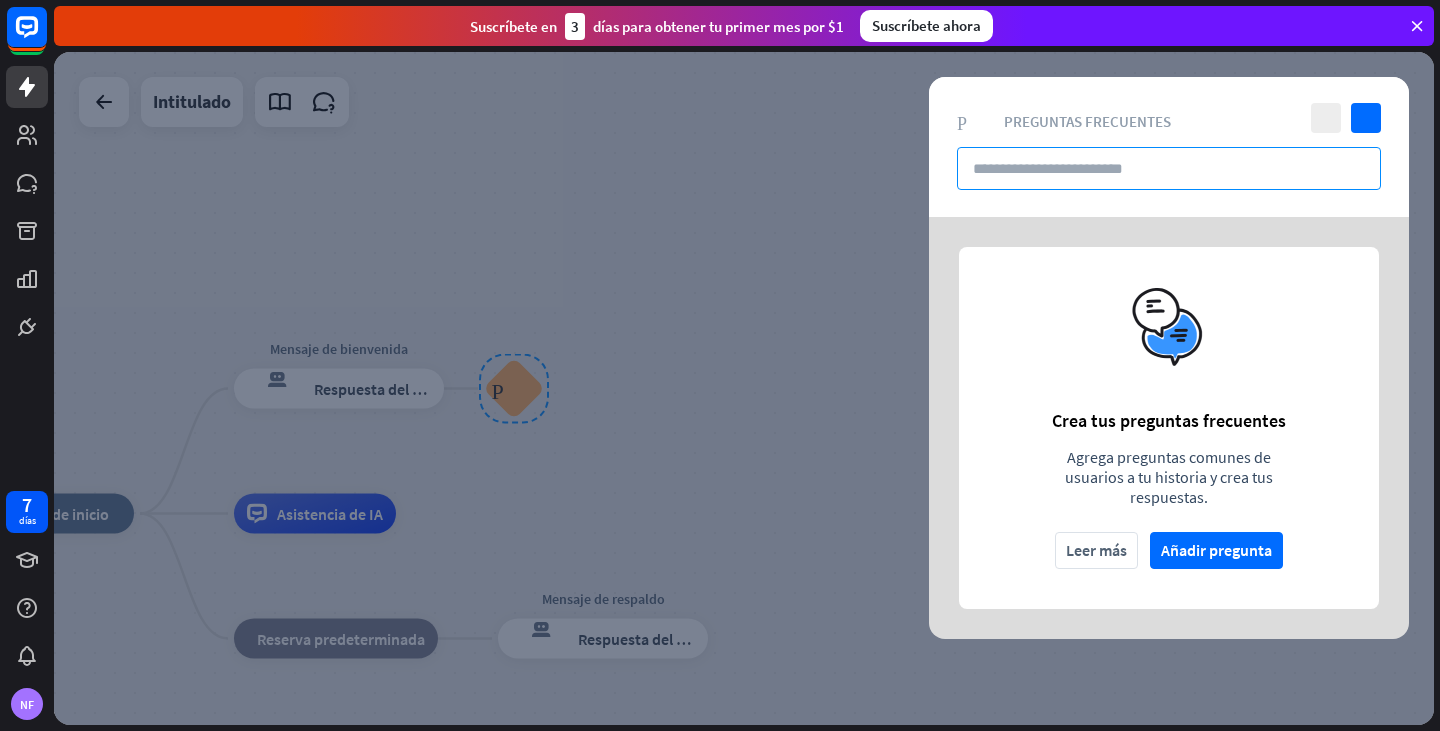 click at bounding box center [1169, 168] 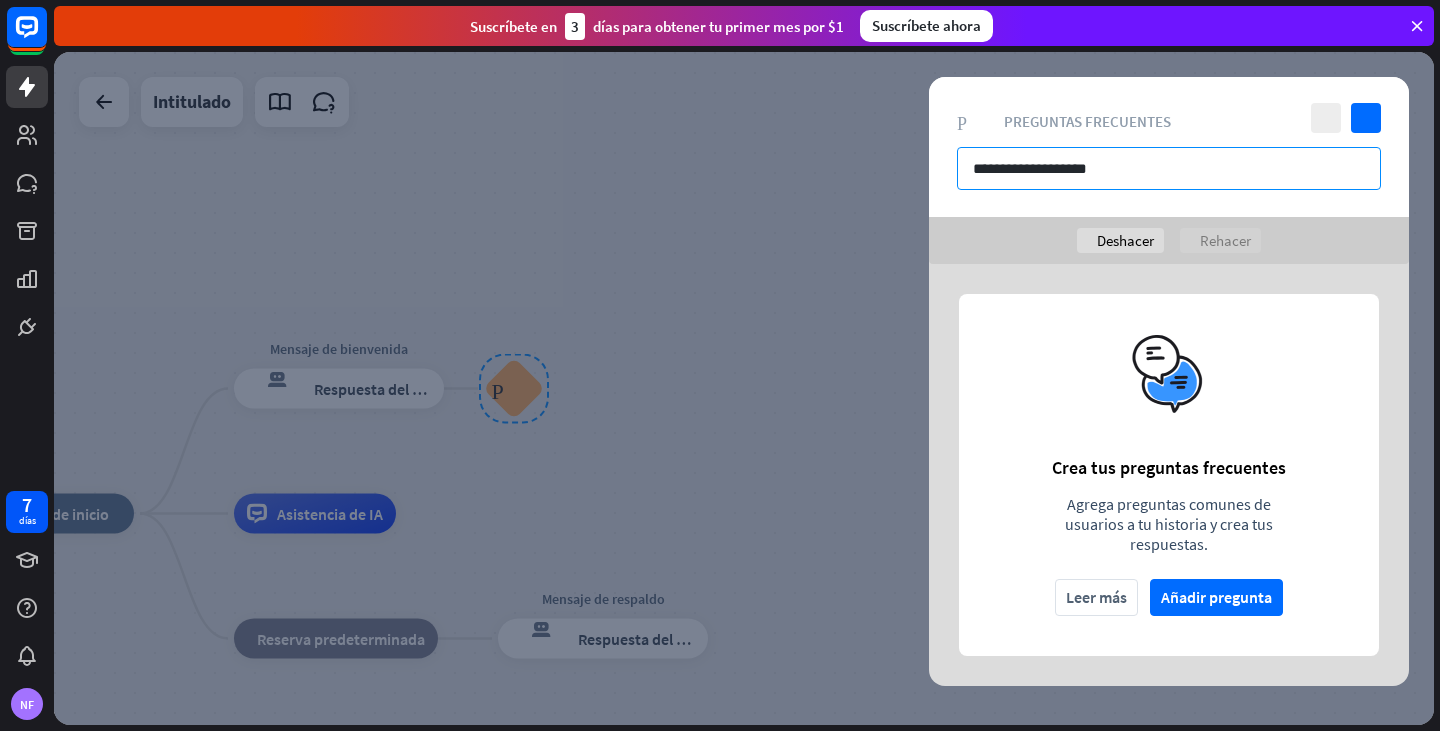 type on "**********" 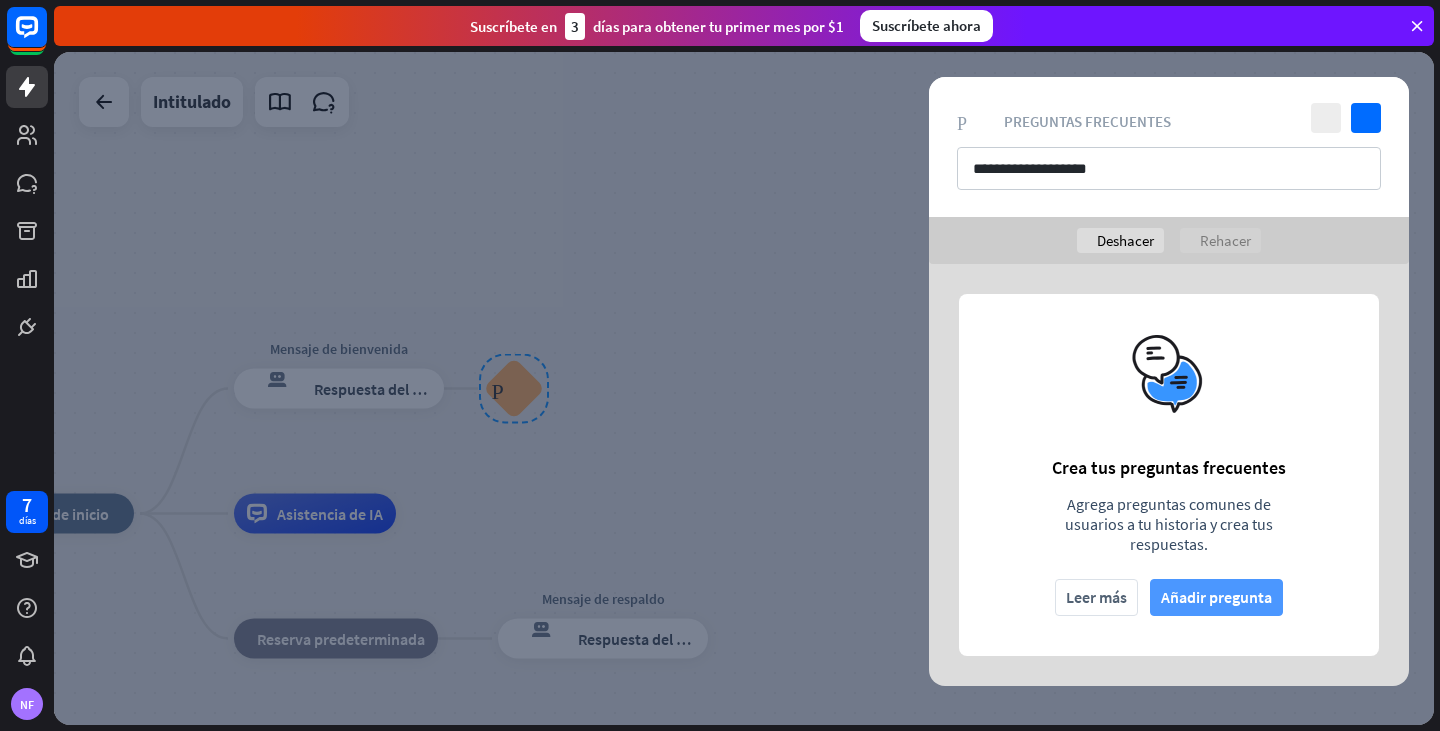 click on "Añadir pregunta" at bounding box center (1216, 597) 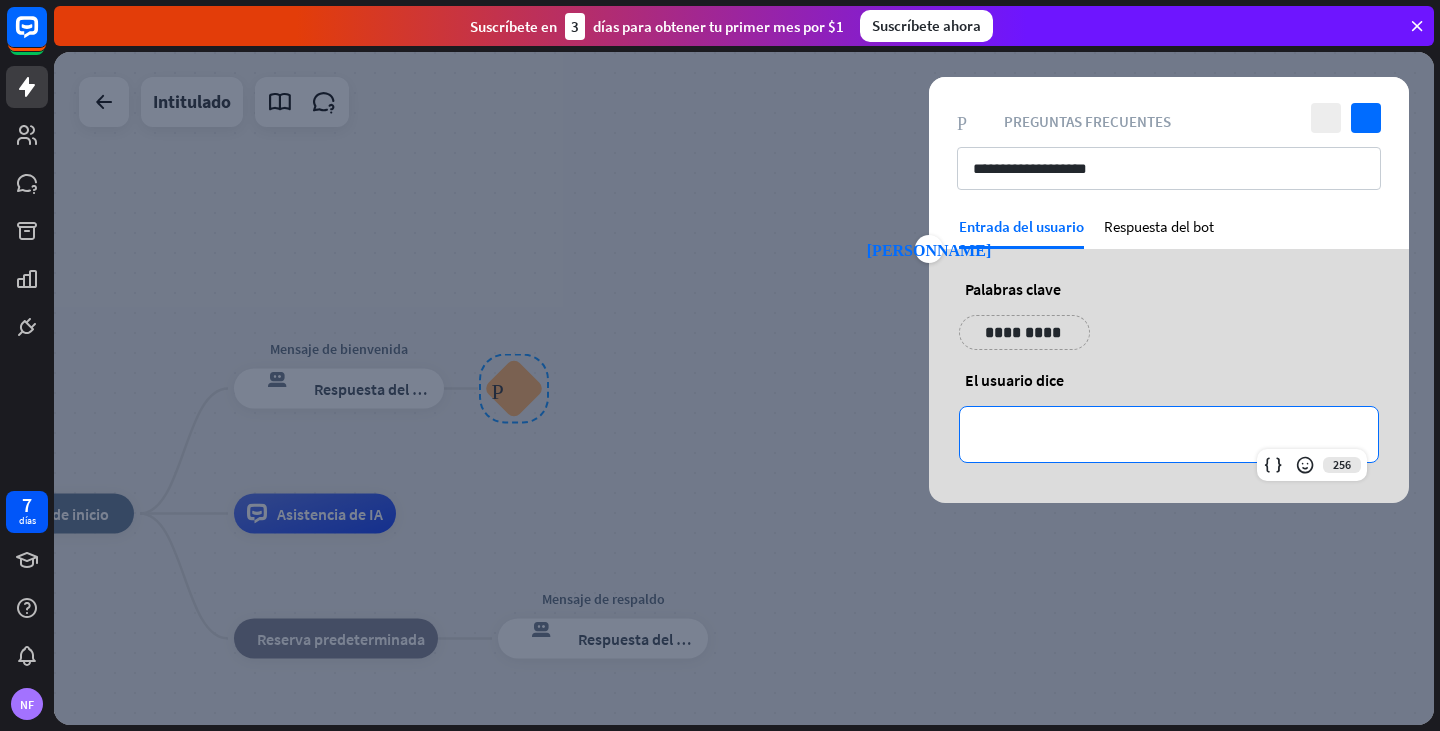 click on "**********" at bounding box center [1169, 434] 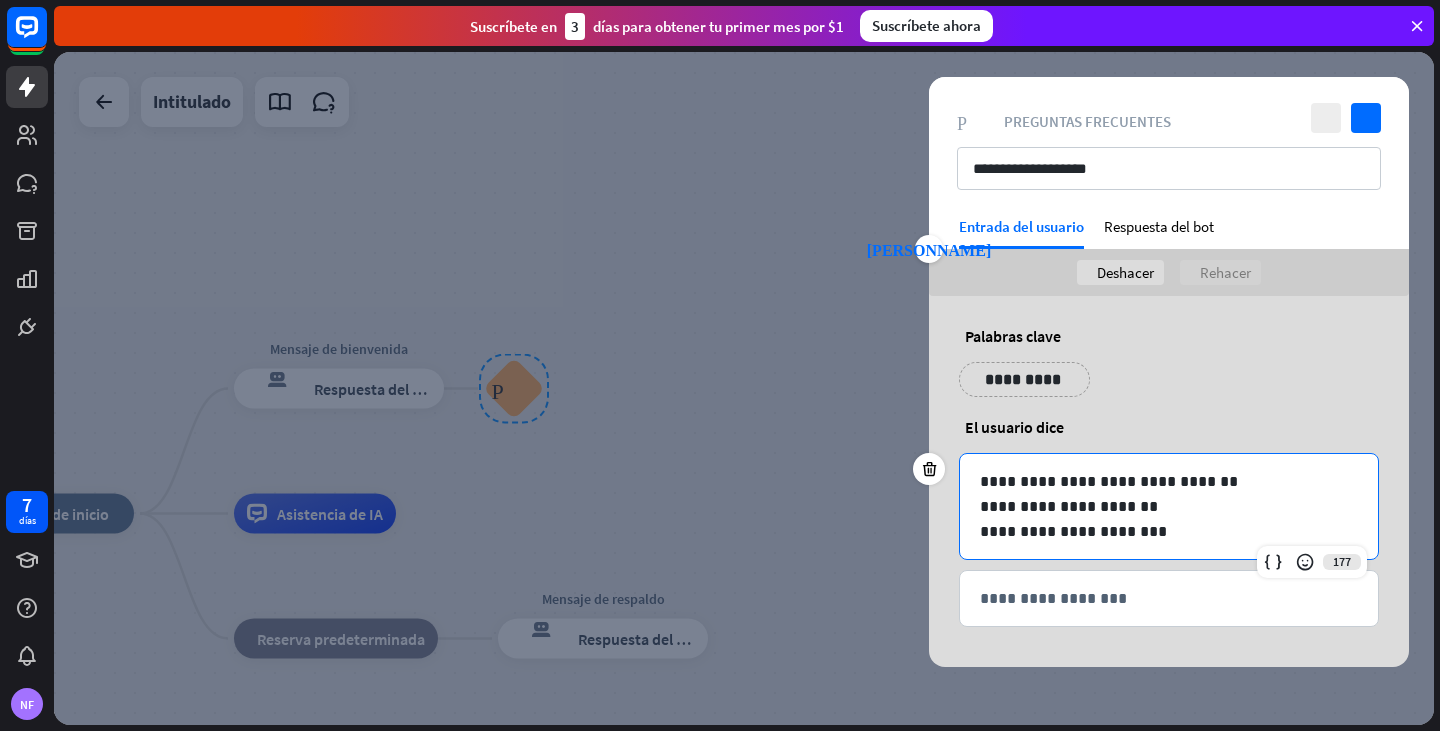 drag, startPoint x: 1161, startPoint y: 552, endPoint x: 1158, endPoint y: 534, distance: 18.248287 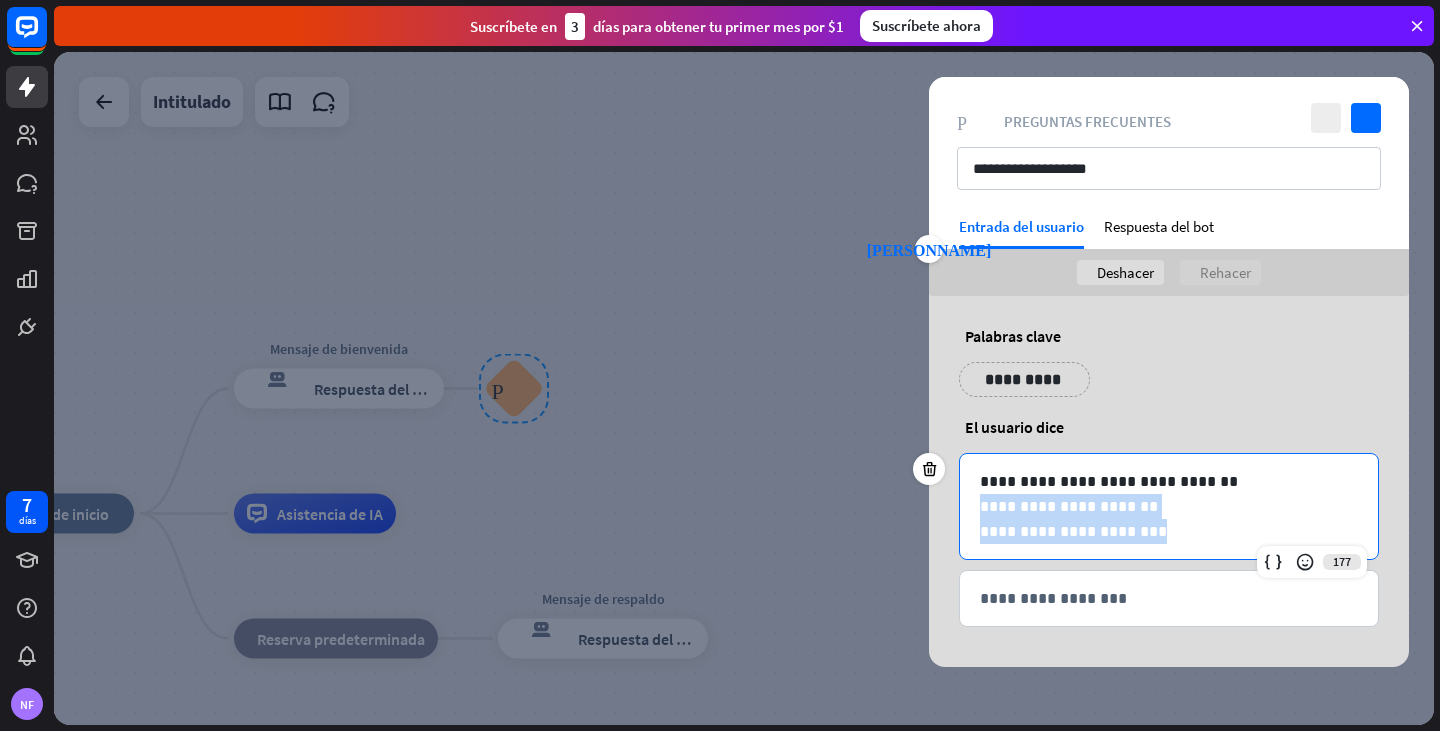 drag, startPoint x: 1158, startPoint y: 531, endPoint x: 928, endPoint y: 509, distance: 231.04977 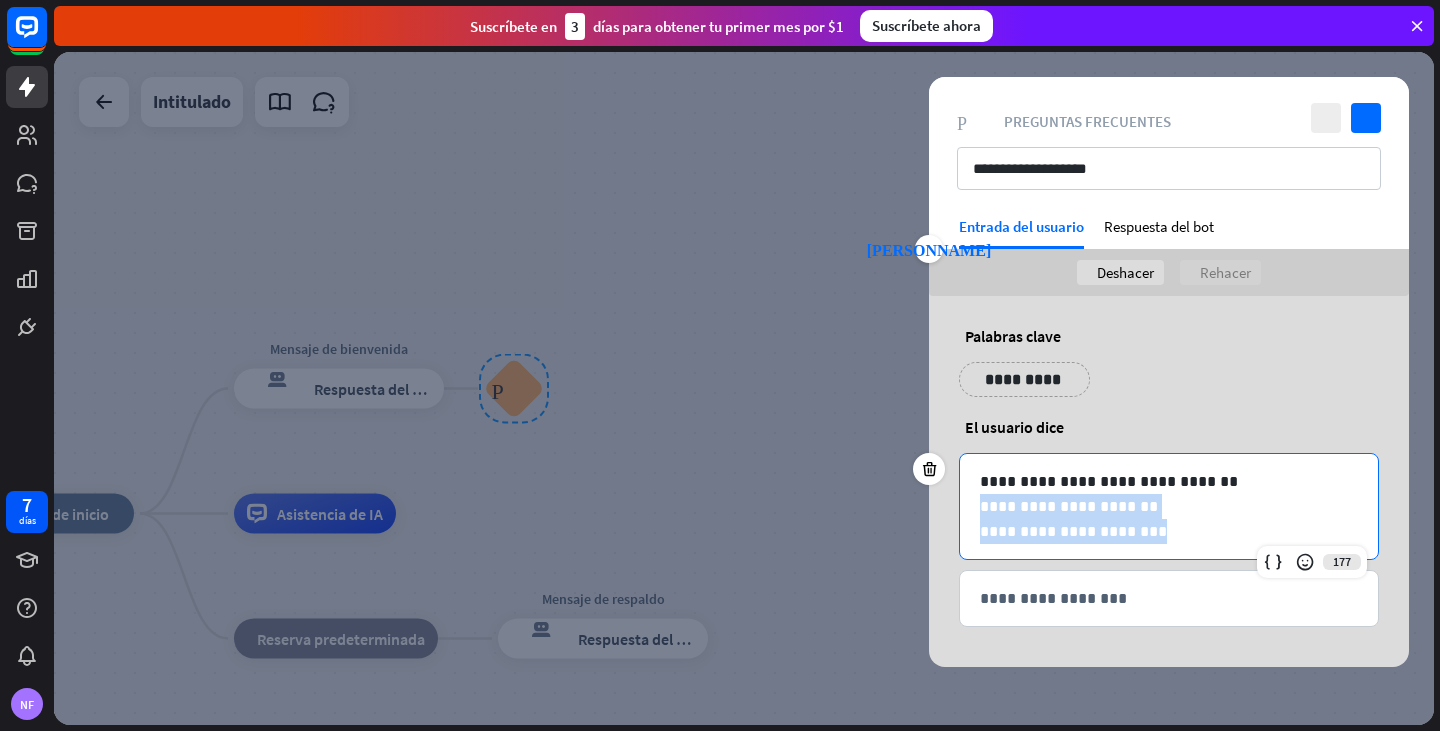 copy on "**********" 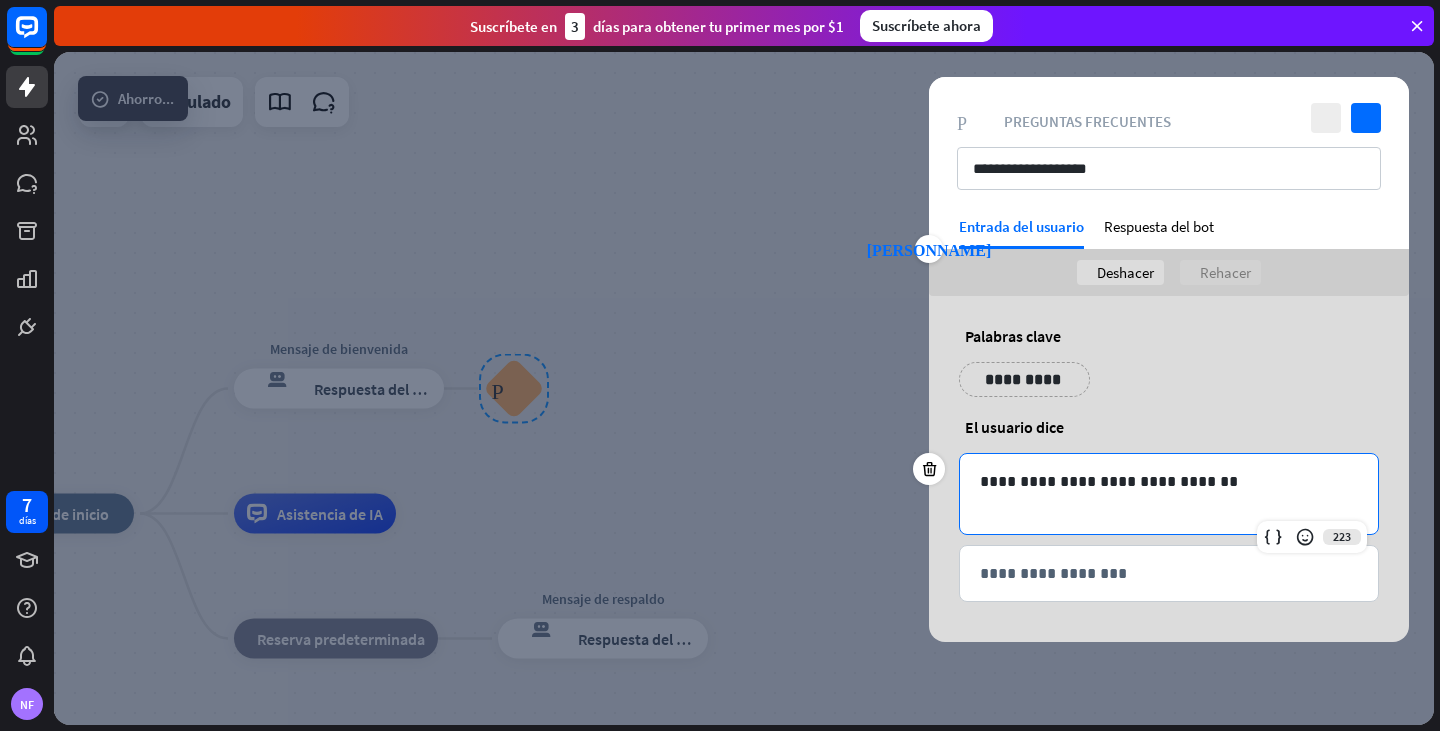 click at bounding box center [1169, 506] 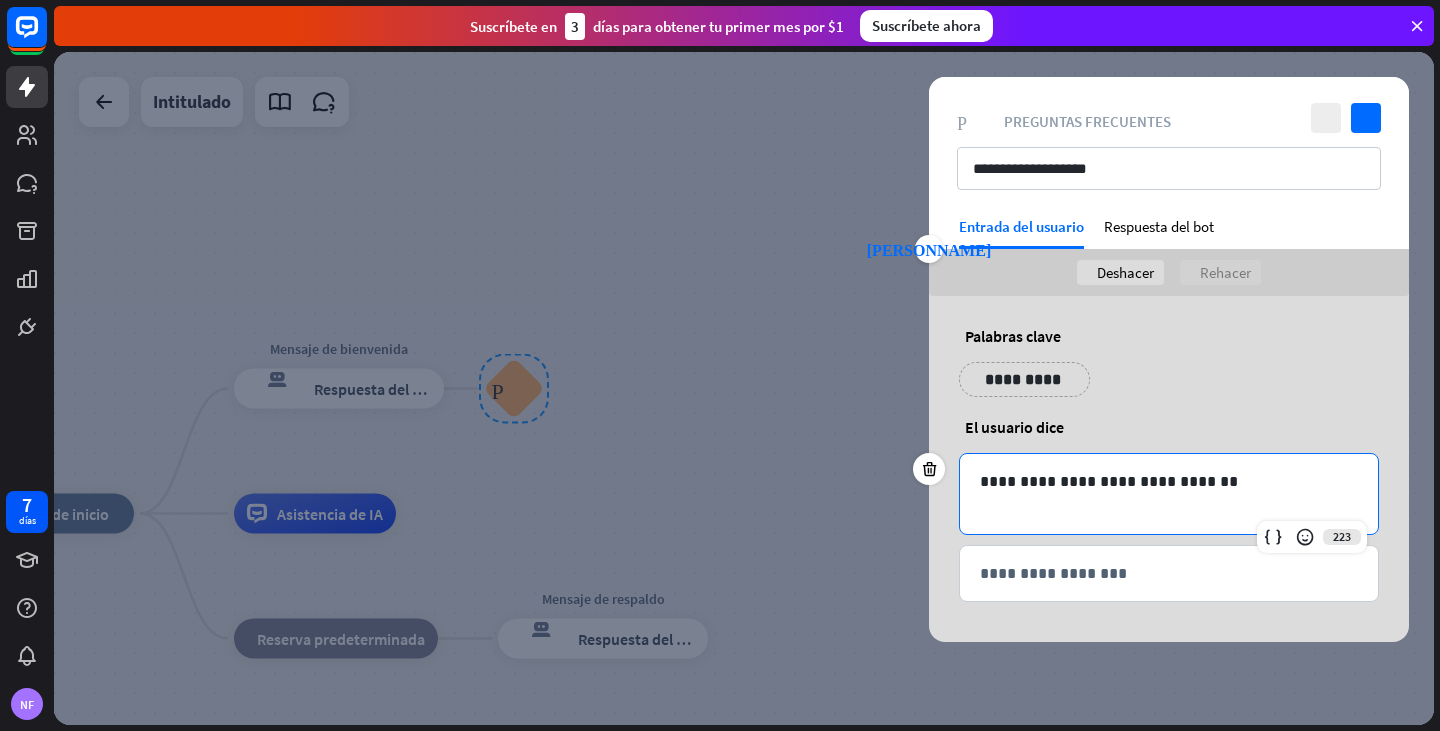 click at bounding box center (1169, 506) 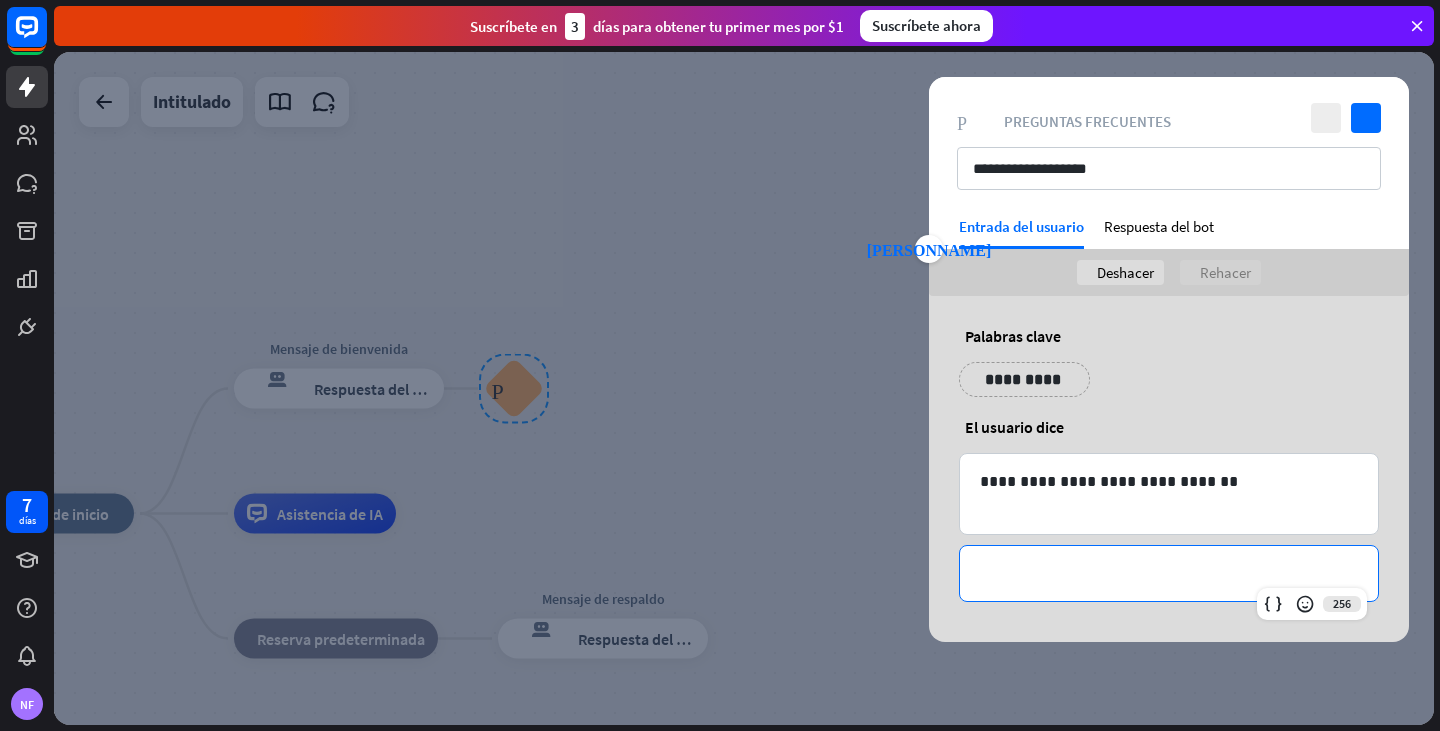 click on "**********" at bounding box center (1169, 573) 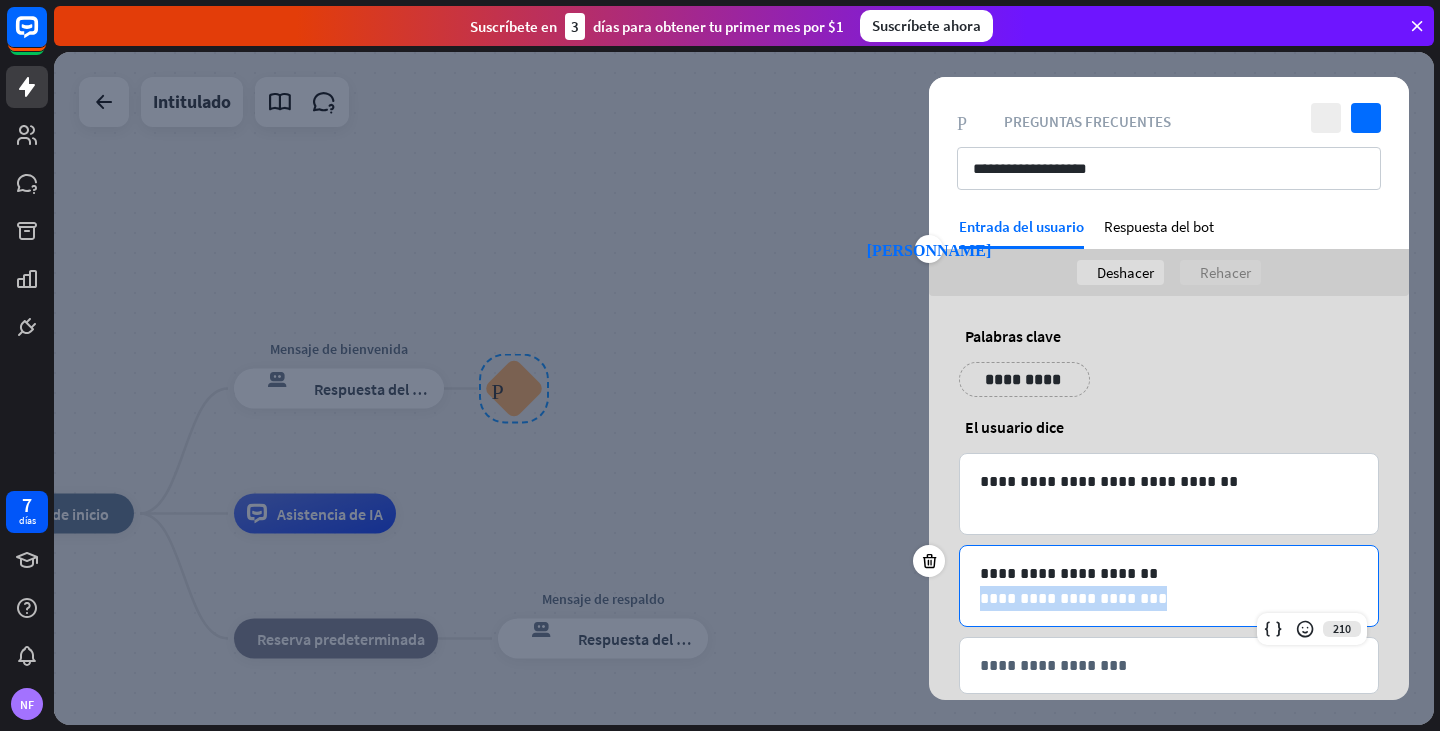 drag, startPoint x: 1151, startPoint y: 598, endPoint x: 980, endPoint y: 605, distance: 171.14322 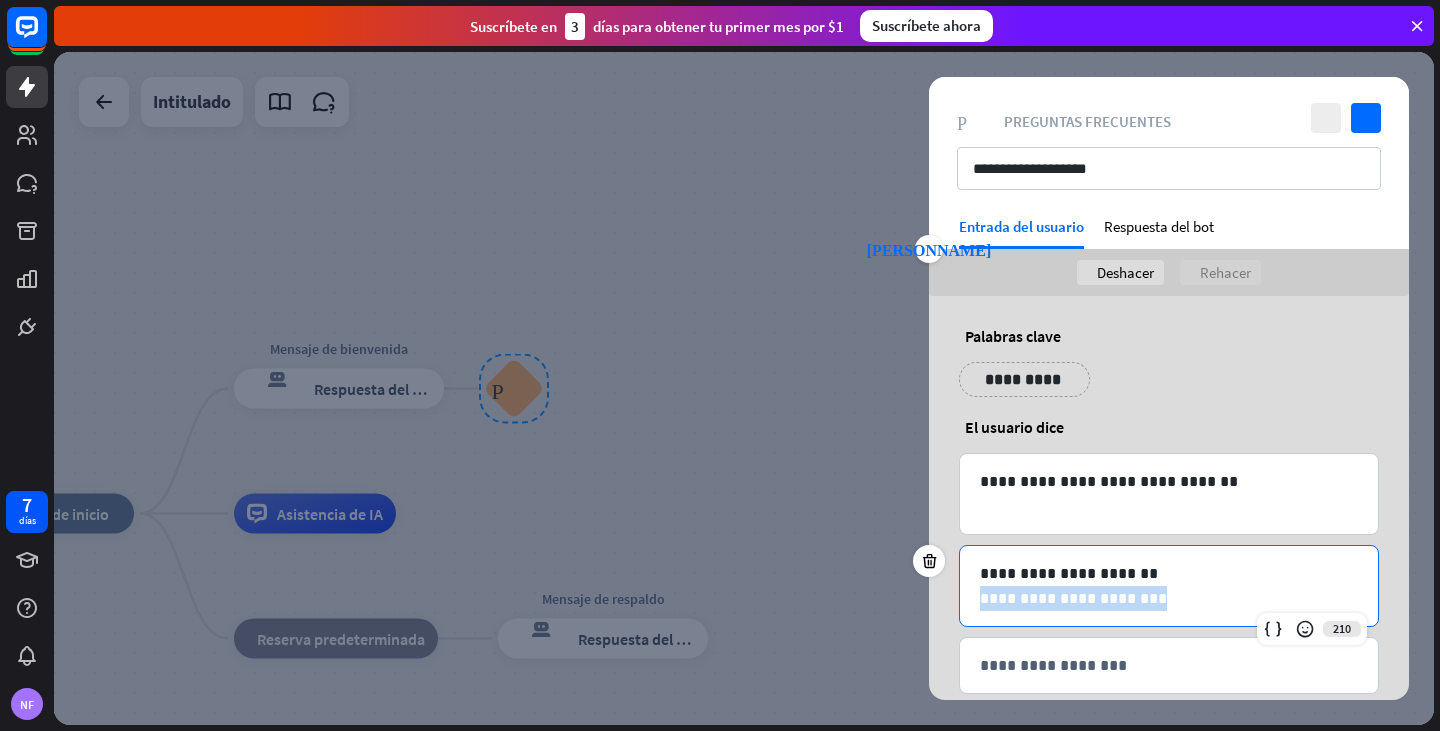 copy on "**********" 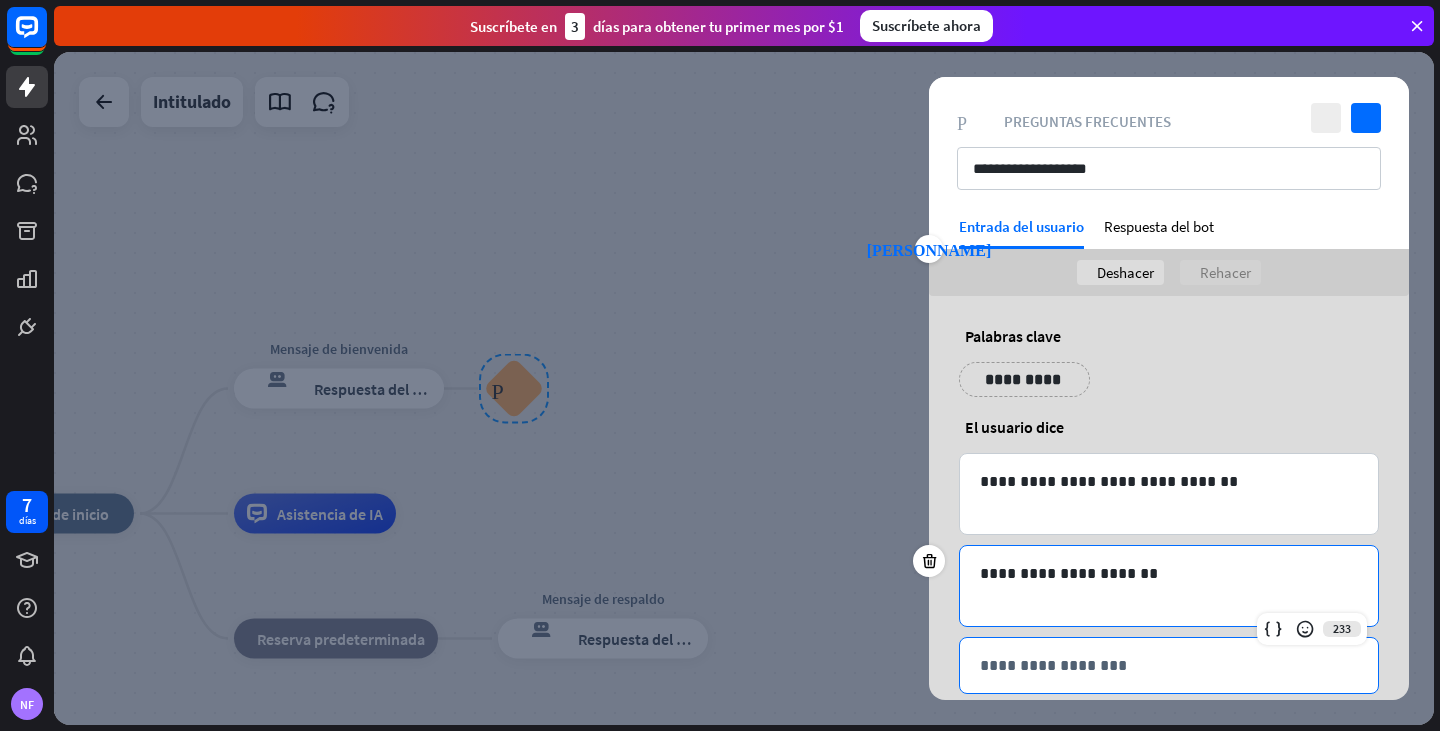 drag, startPoint x: 1164, startPoint y: 680, endPoint x: 1173, endPoint y: 666, distance: 16.643316 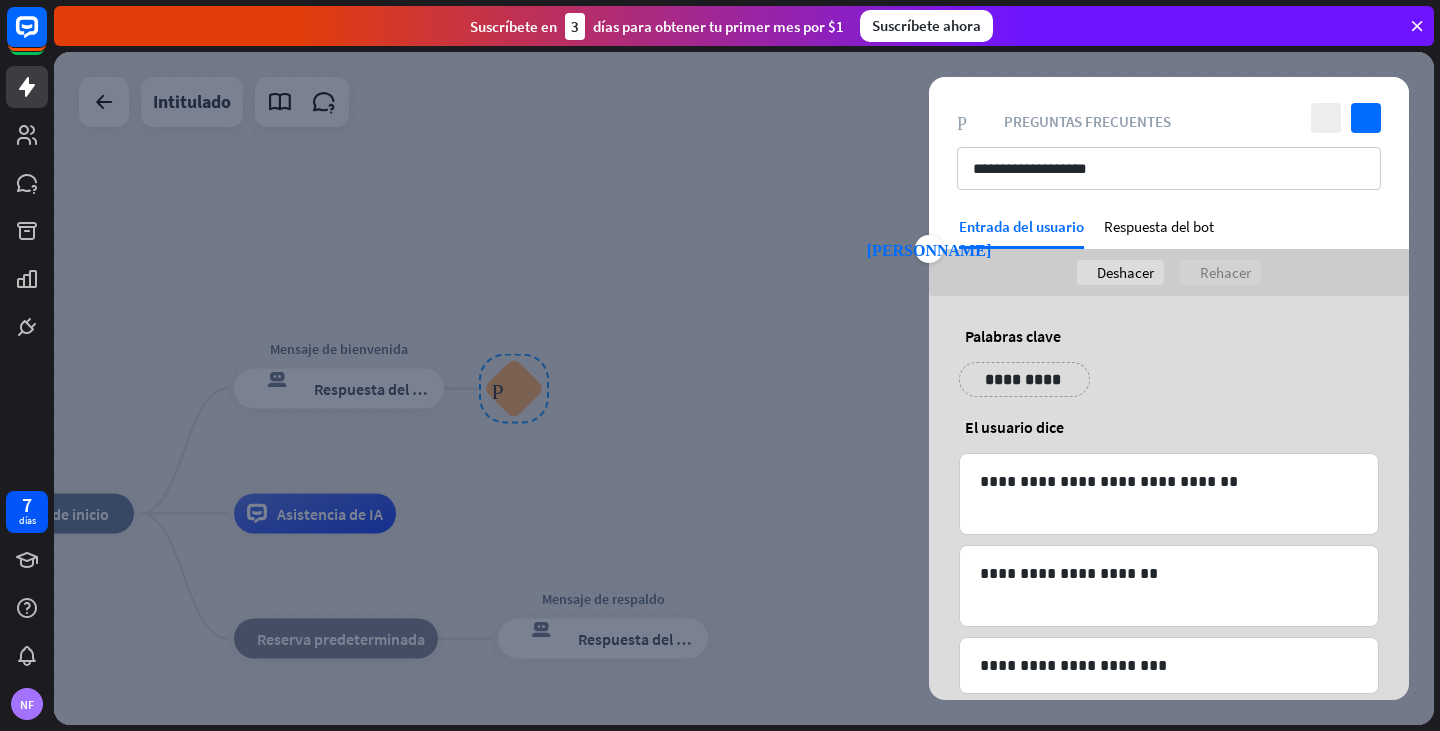 click on "**********" at bounding box center (1169, 548) 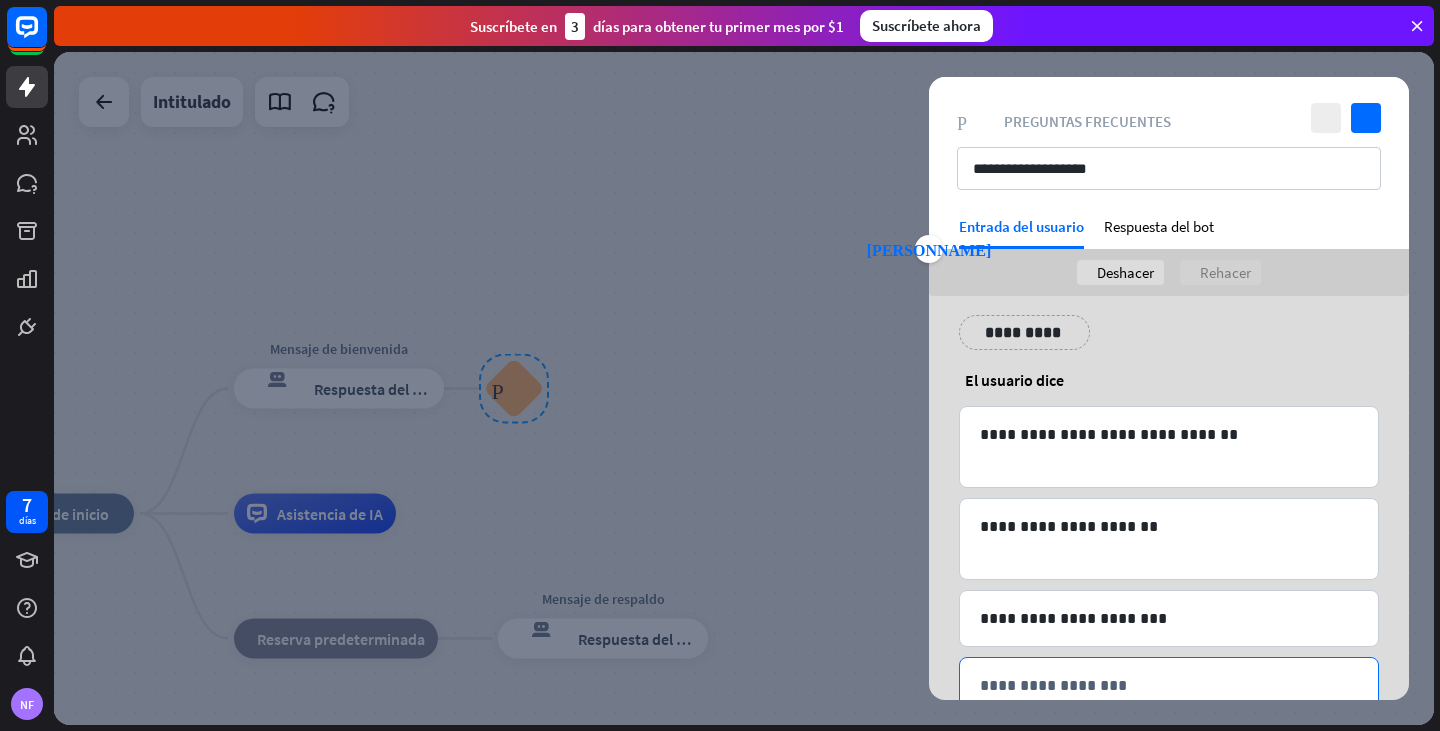 scroll, scrollTop: 101, scrollLeft: 0, axis: vertical 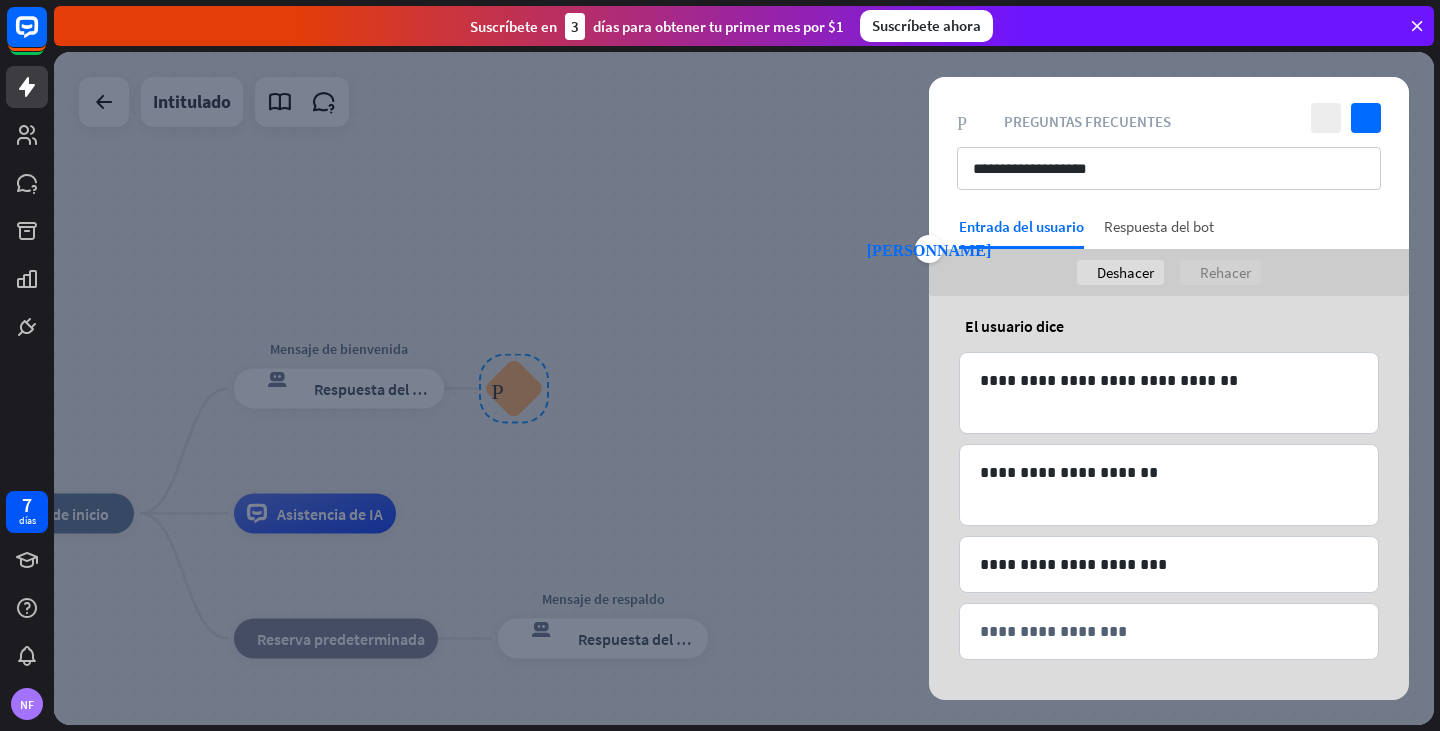click on "Respuesta del bot" at bounding box center (1159, 226) 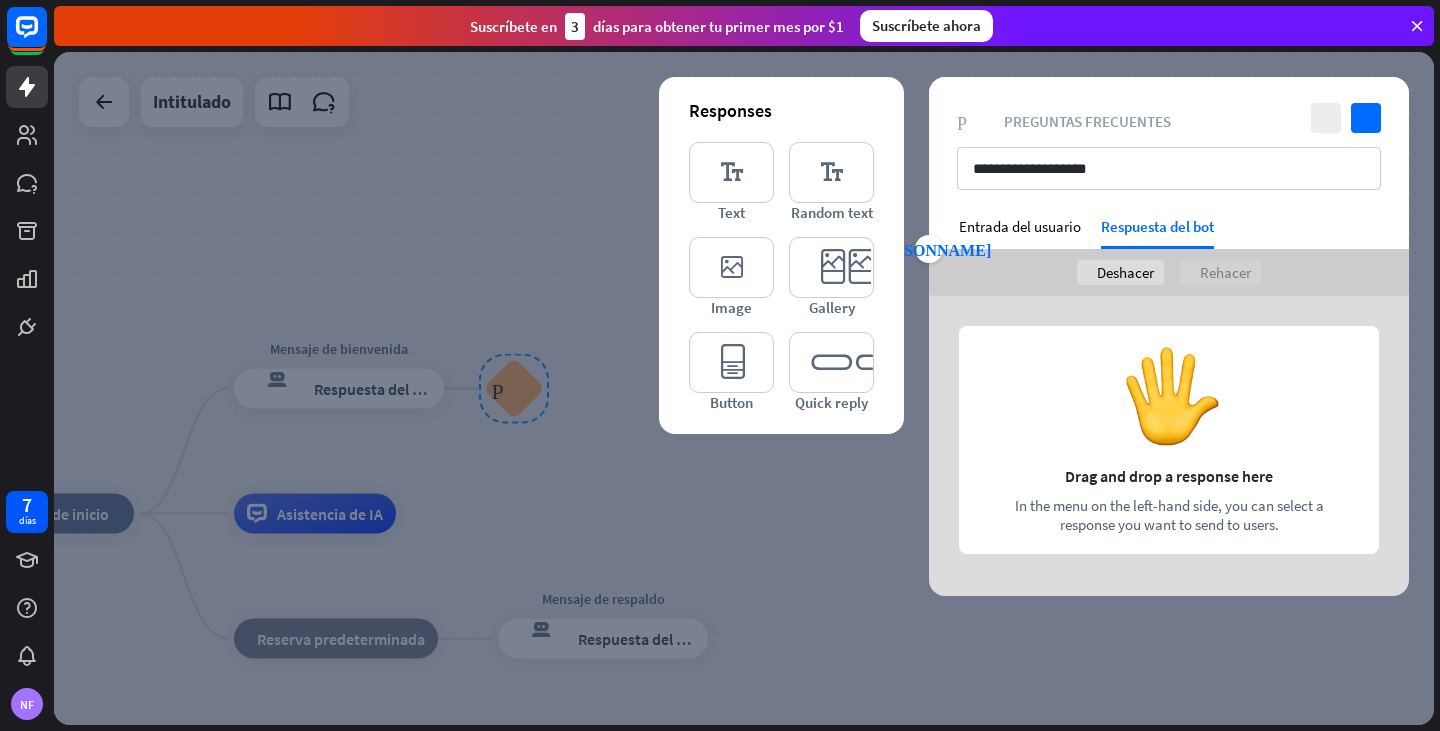 scroll, scrollTop: 0, scrollLeft: 0, axis: both 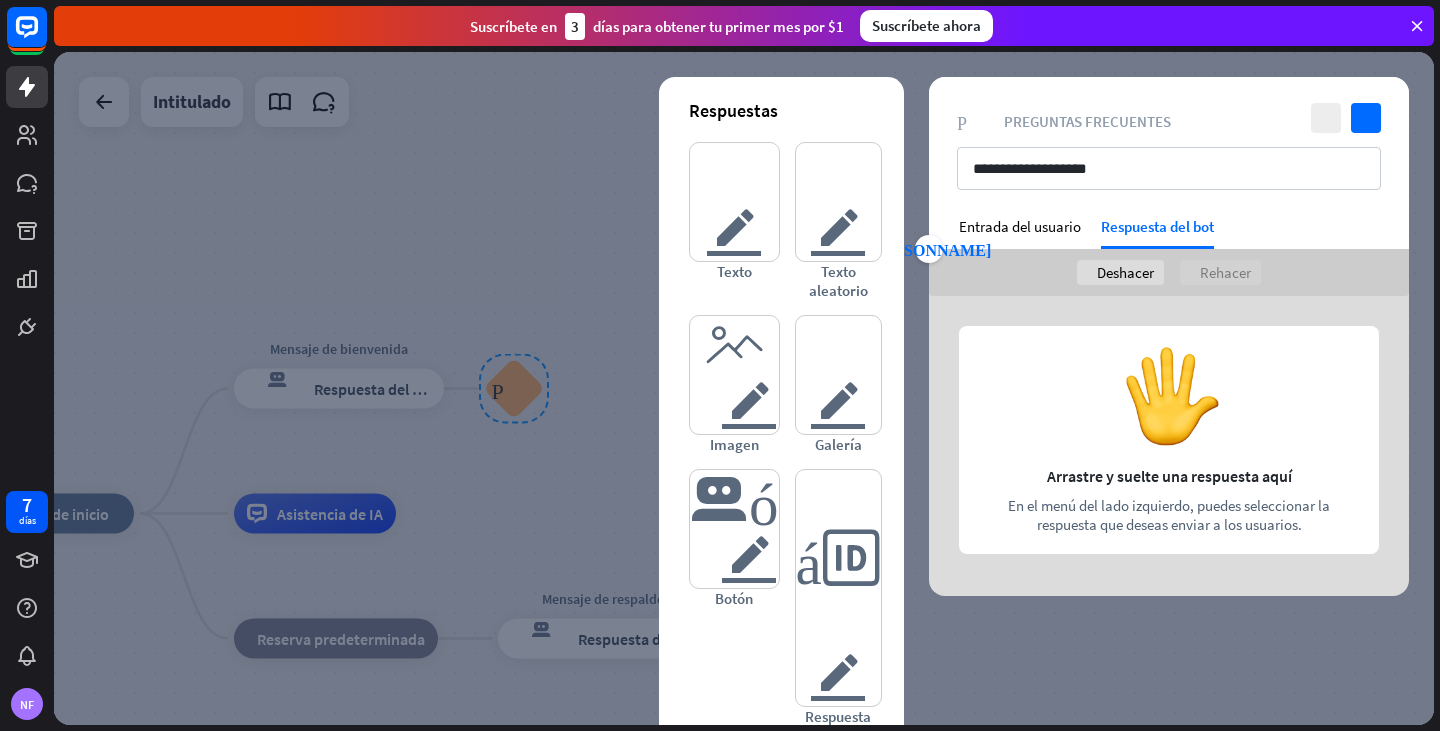 click at bounding box center [1169, 446] 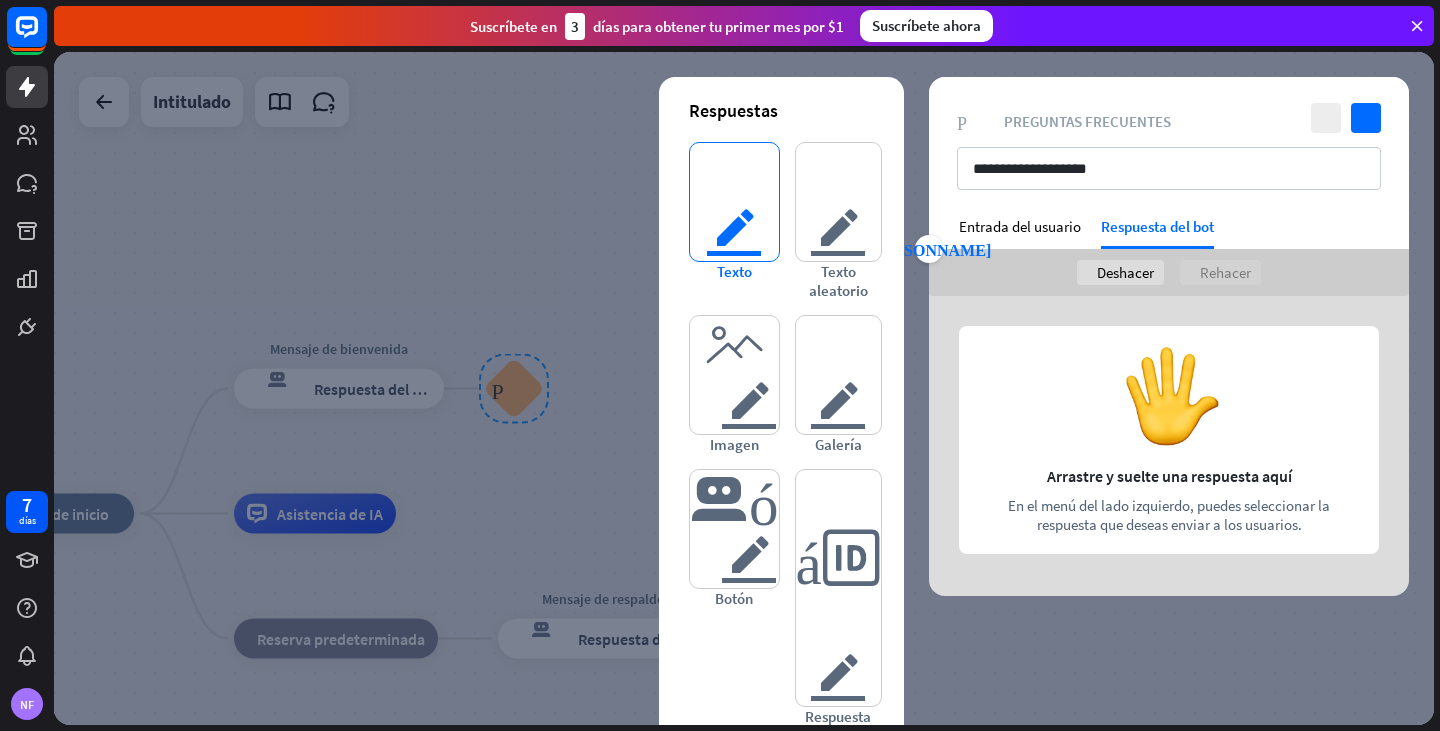 click on "texto del editor" at bounding box center [734, 202] 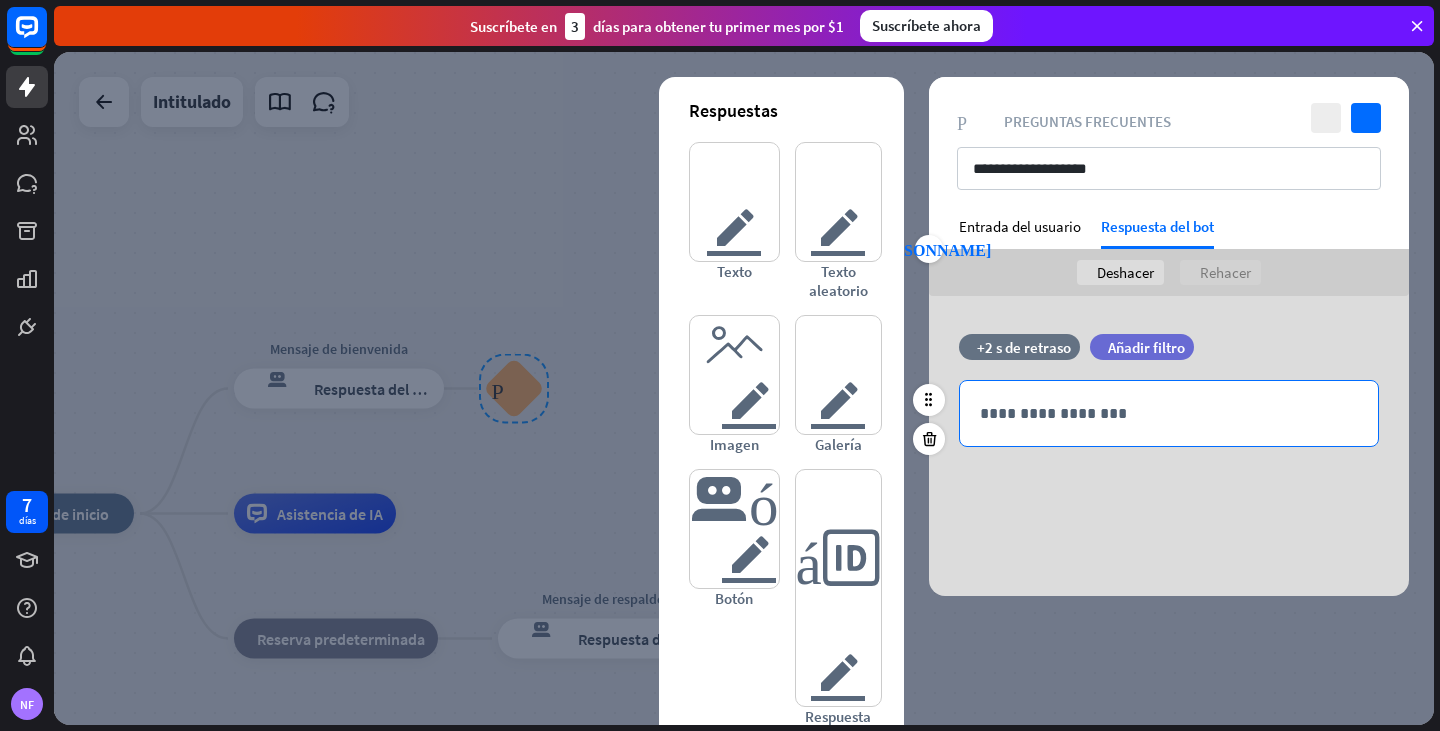 click on "**********" at bounding box center [1169, 413] 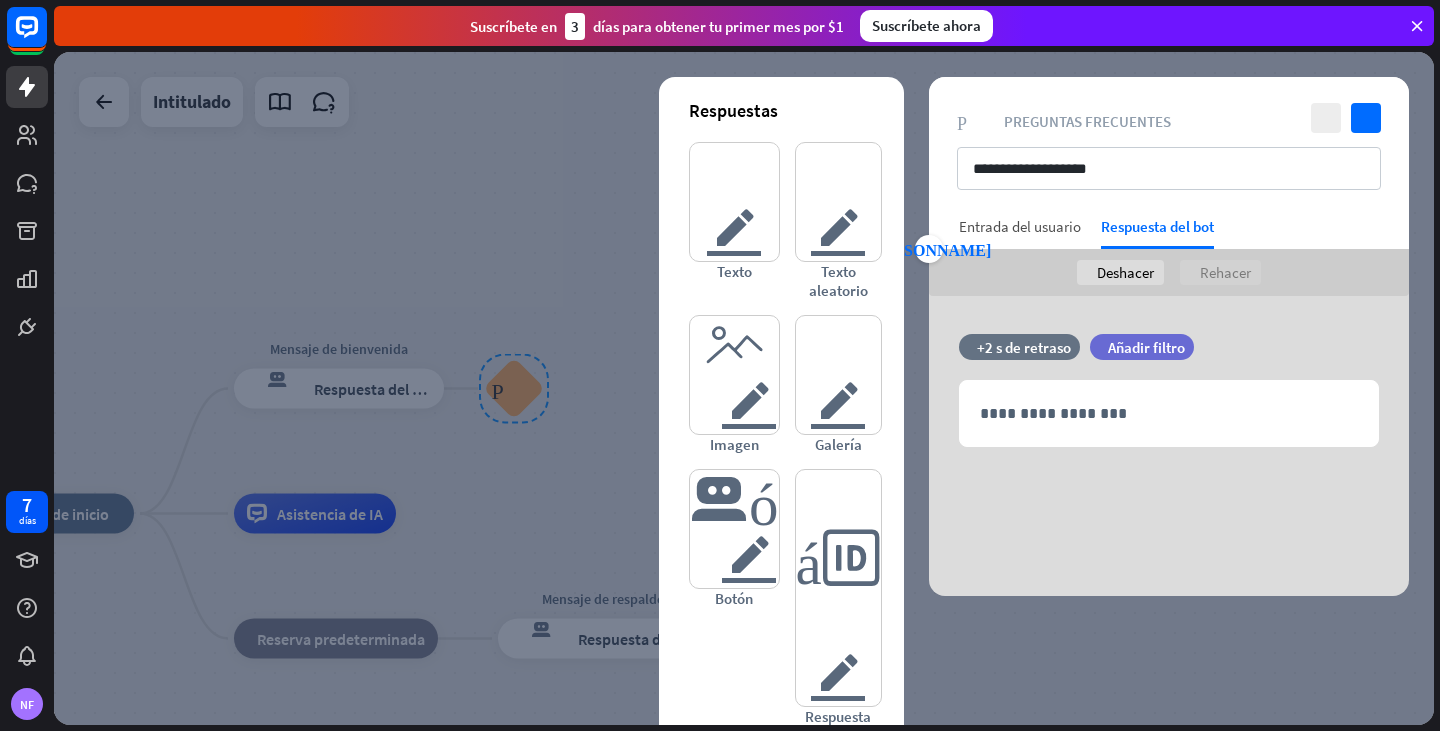 click on "Entrada del usuario" at bounding box center (1020, 233) 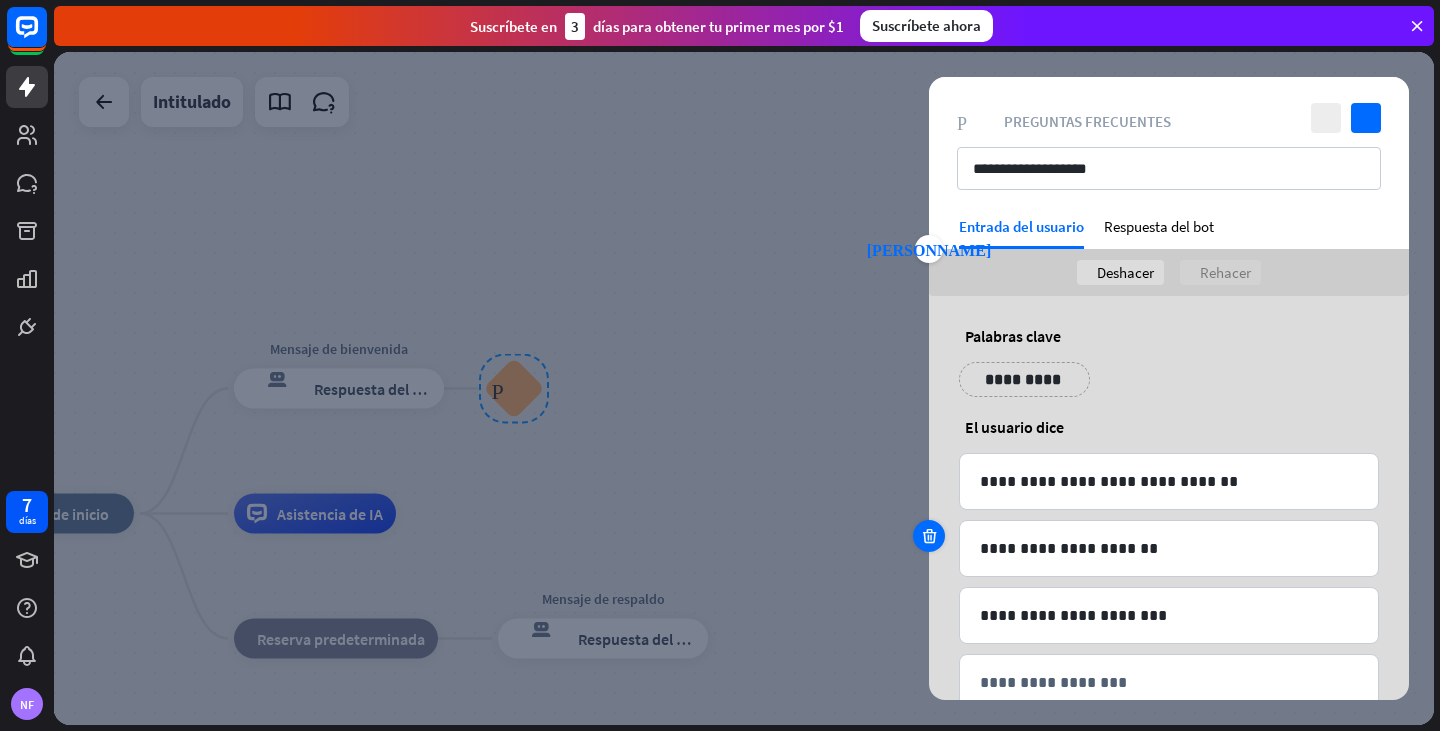 click at bounding box center (929, 536) 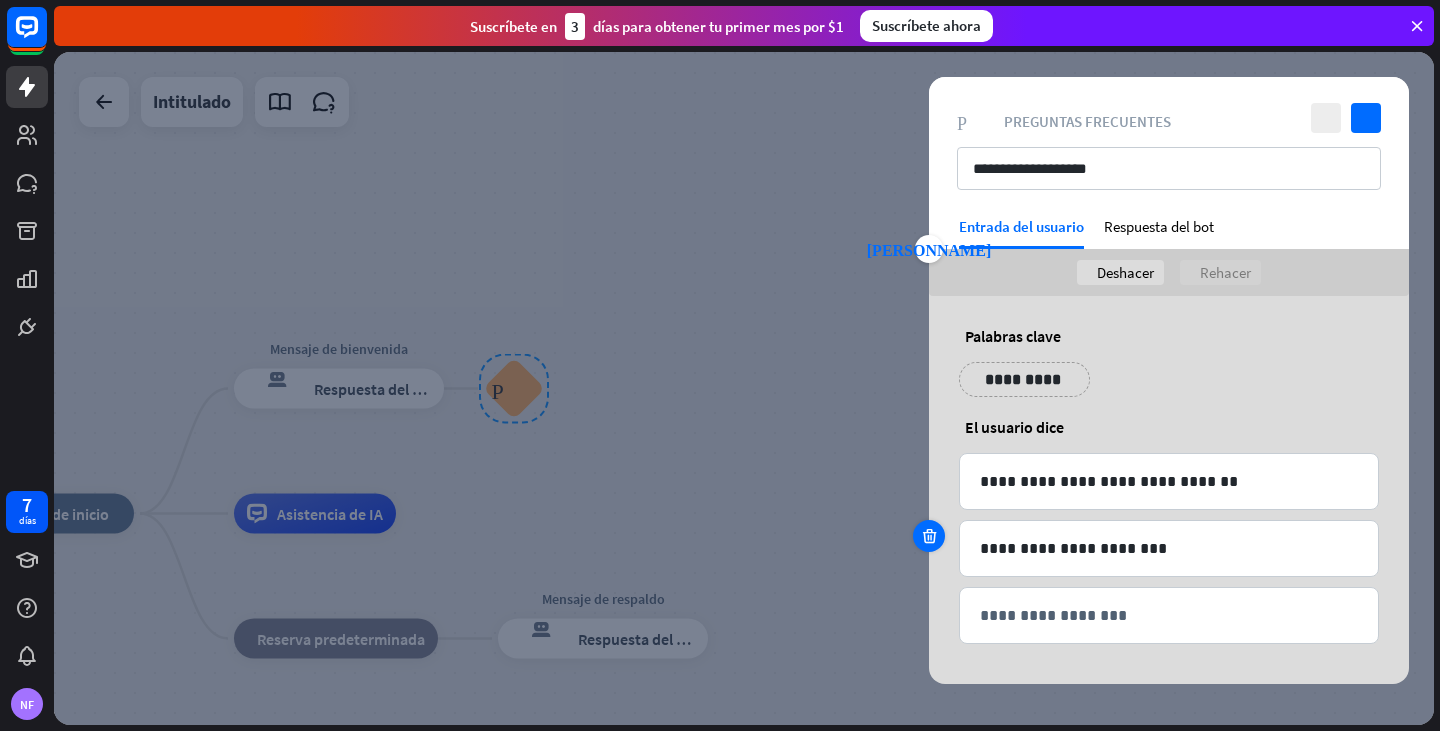 click at bounding box center (929, 536) 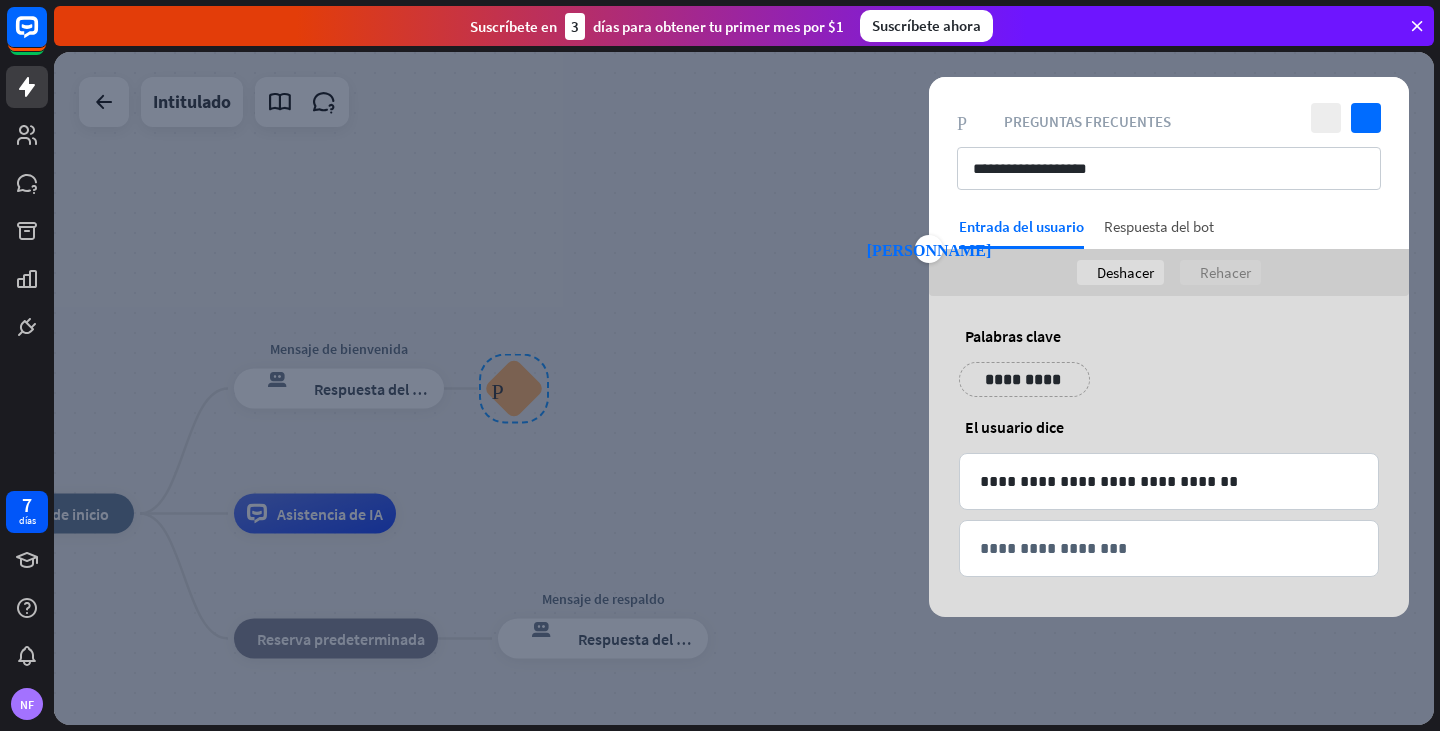 click on "Respuesta del bot" at bounding box center [1159, 226] 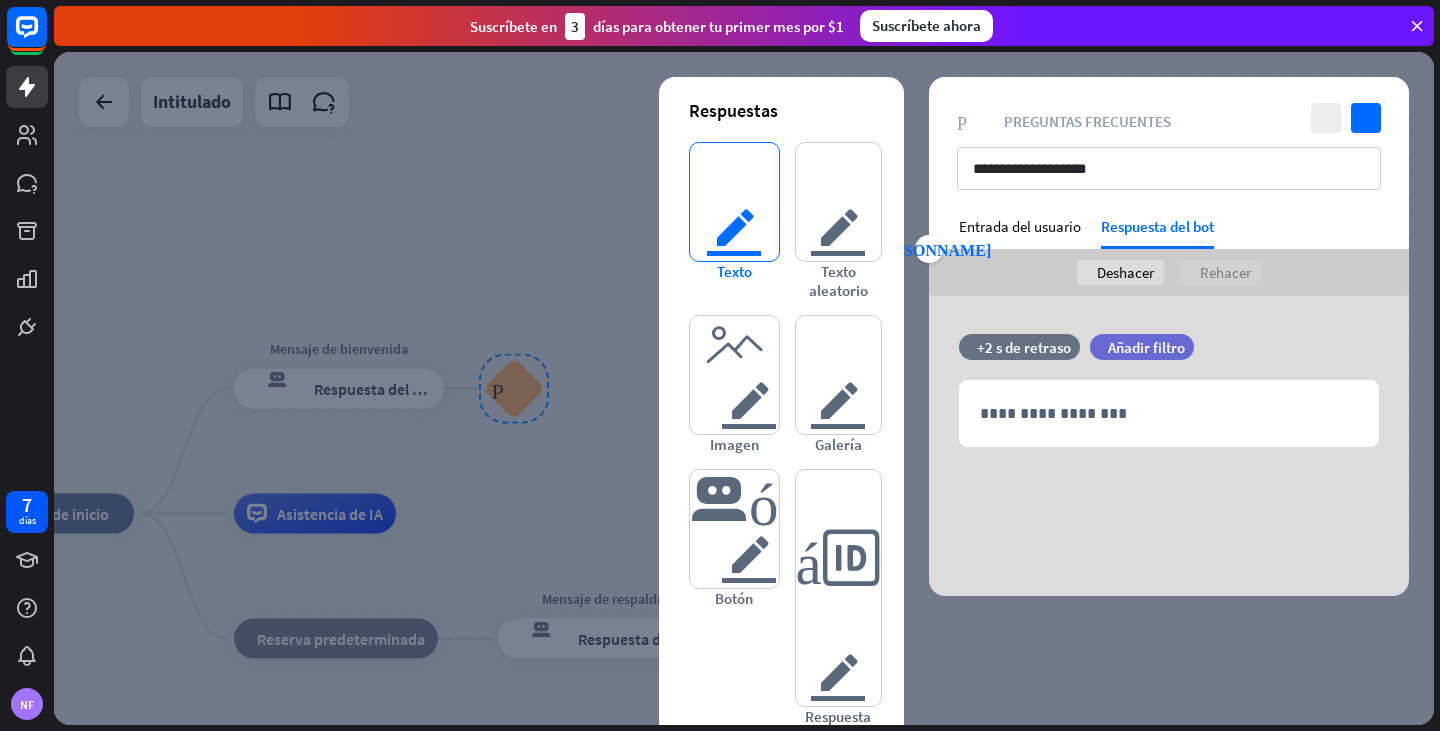 click on "texto del editor" at bounding box center (734, 202) 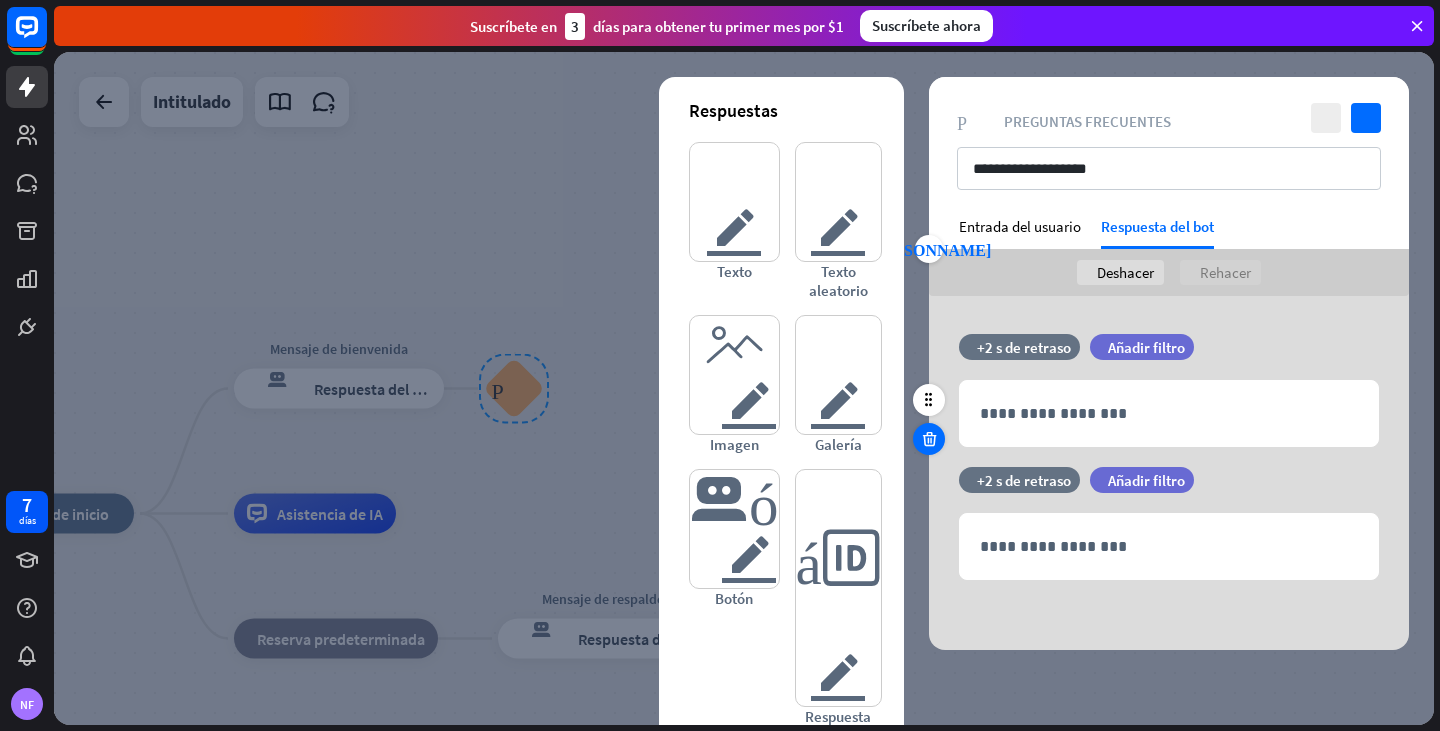 click at bounding box center (929, 439) 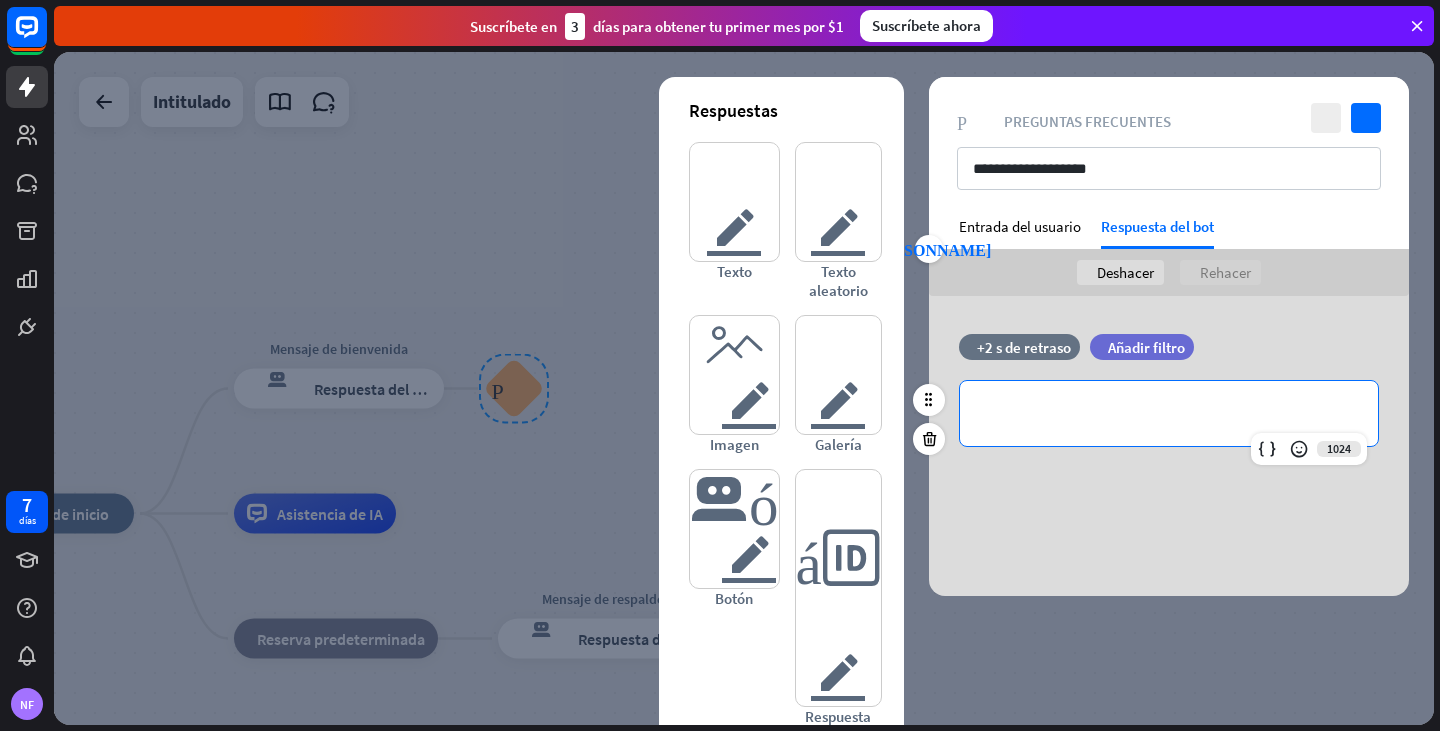 click on "**********" at bounding box center (1169, 413) 